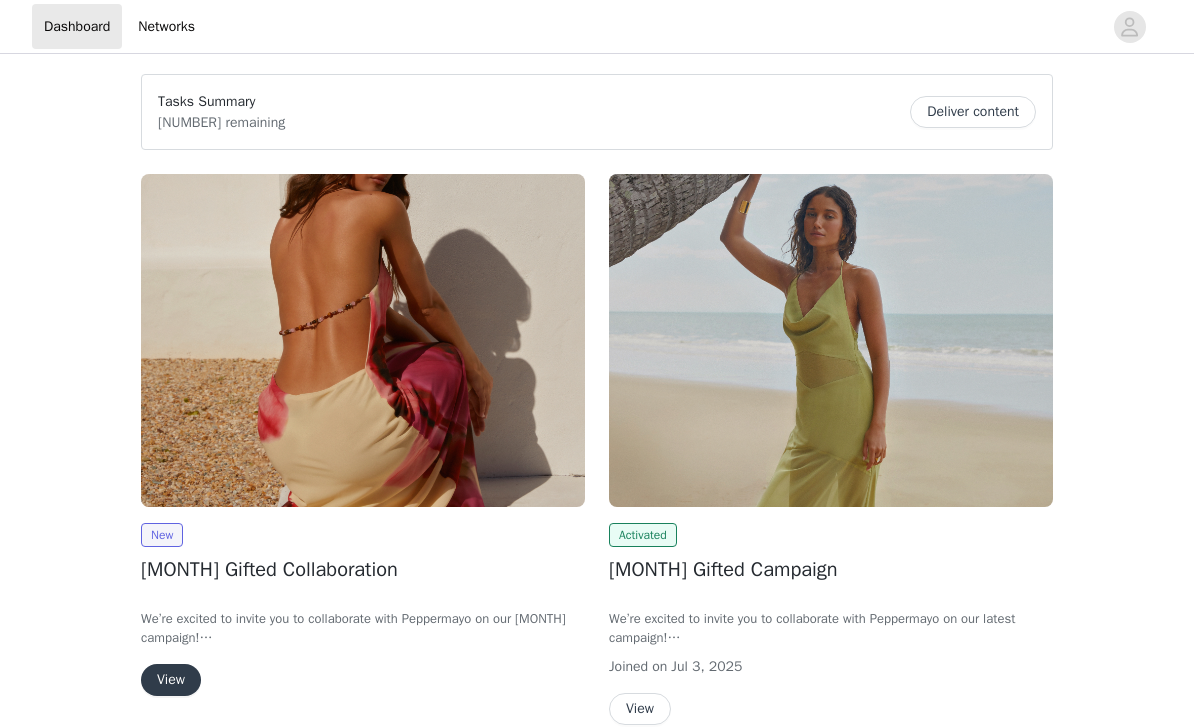 scroll, scrollTop: 0, scrollLeft: 0, axis: both 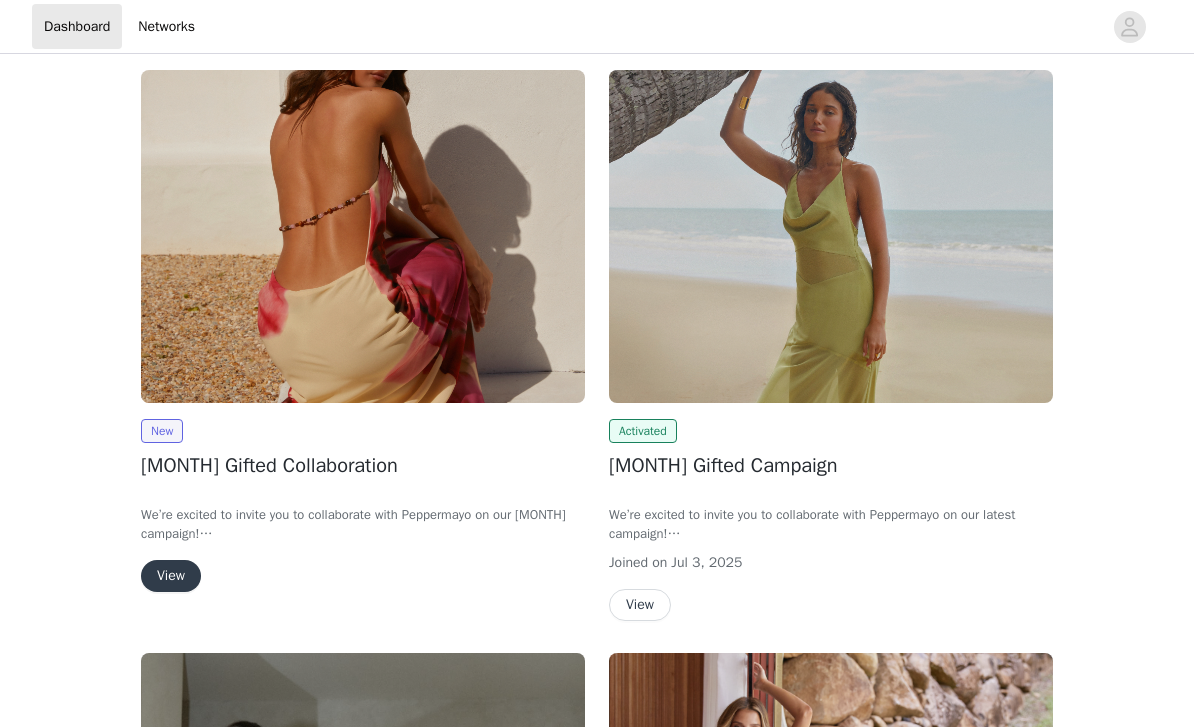 click at bounding box center (363, 236) 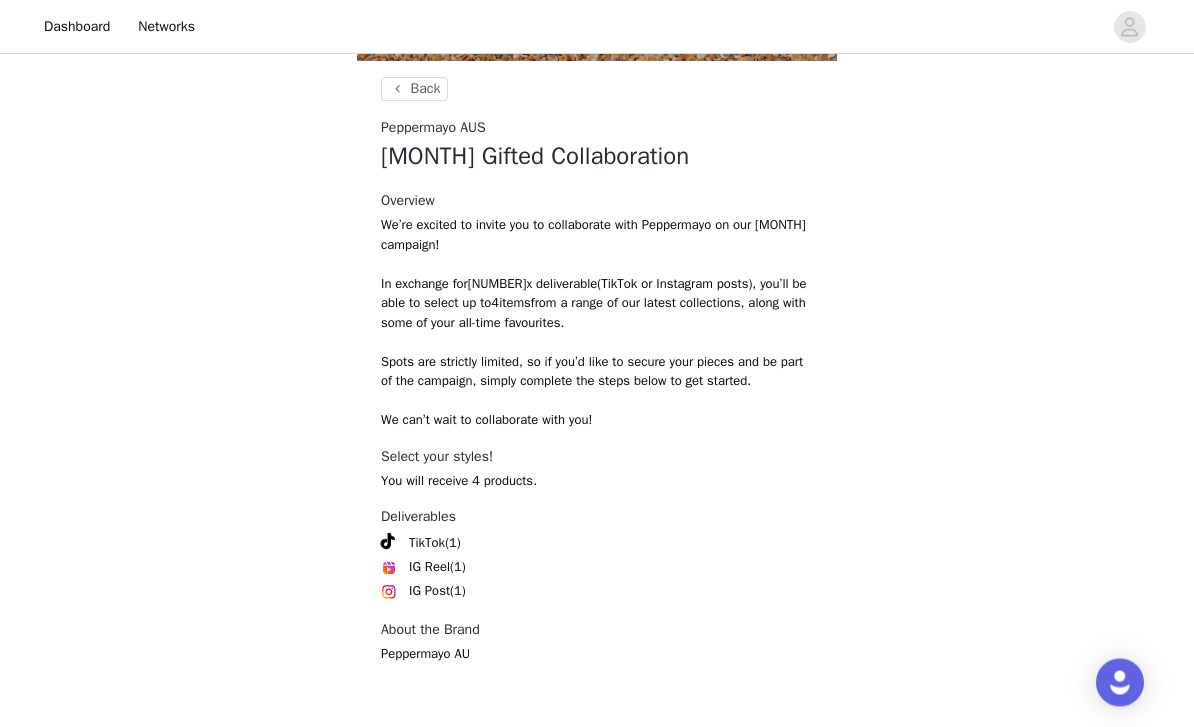 scroll, scrollTop: 8, scrollLeft: 0, axis: vertical 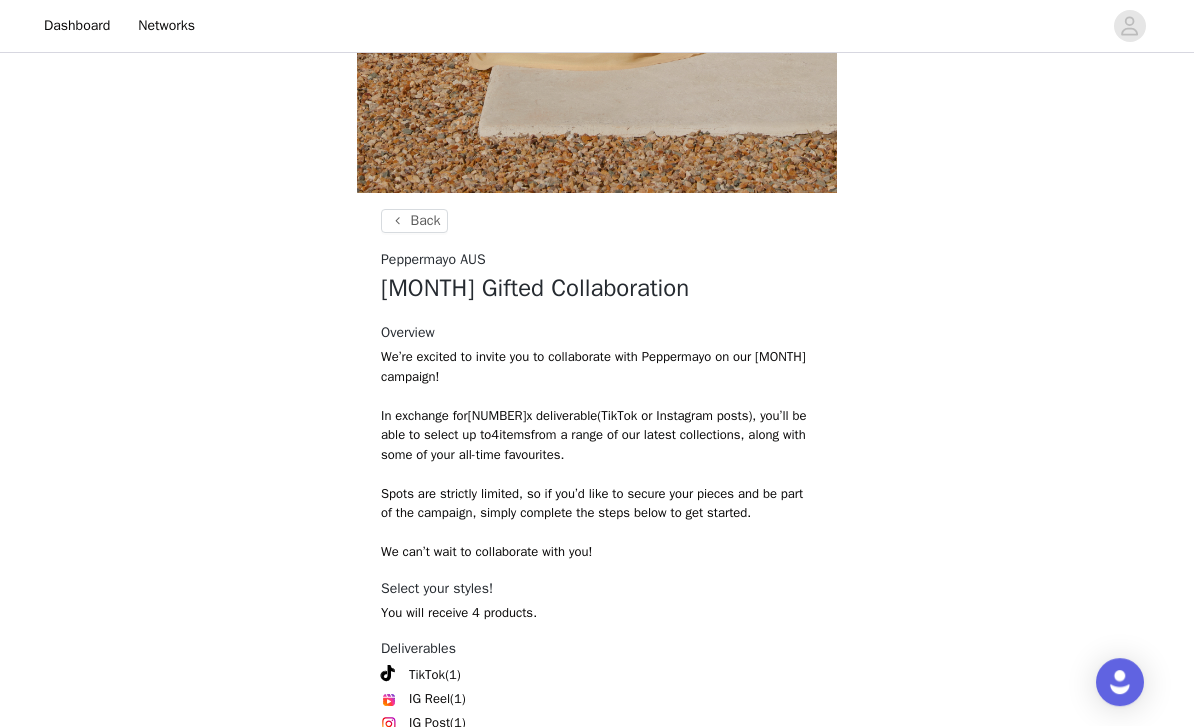 click on "Get Started" at bounding box center (597, 885) 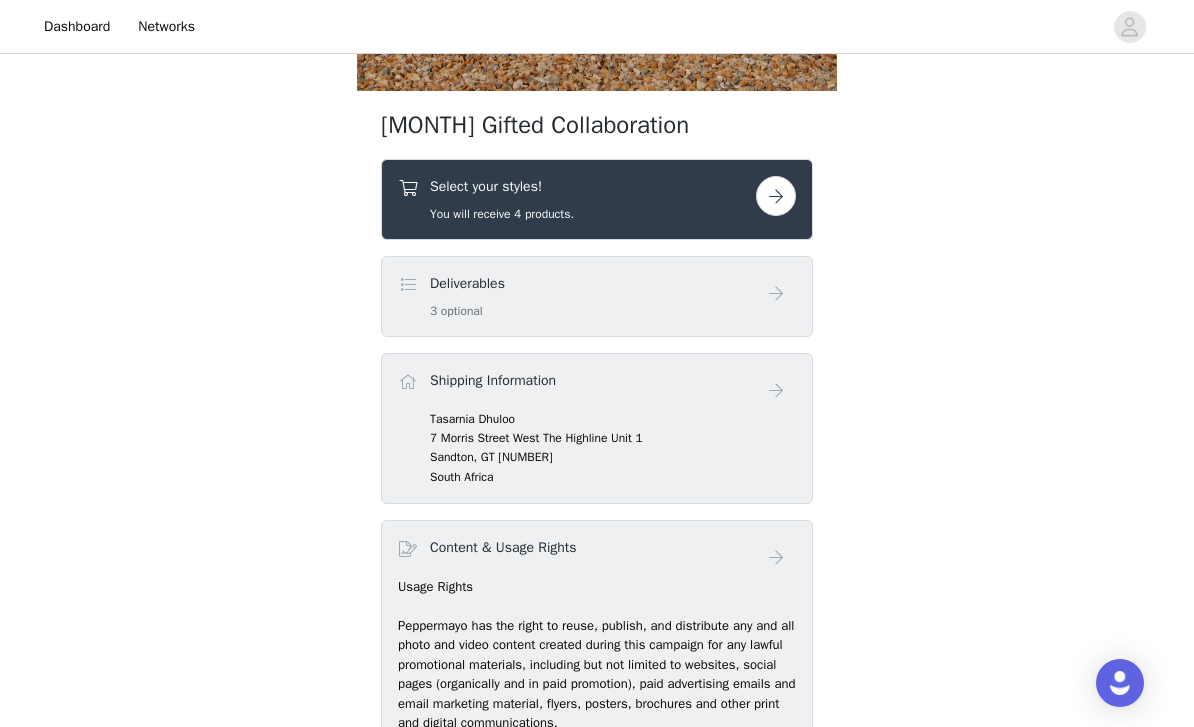 scroll, scrollTop: 684, scrollLeft: 0, axis: vertical 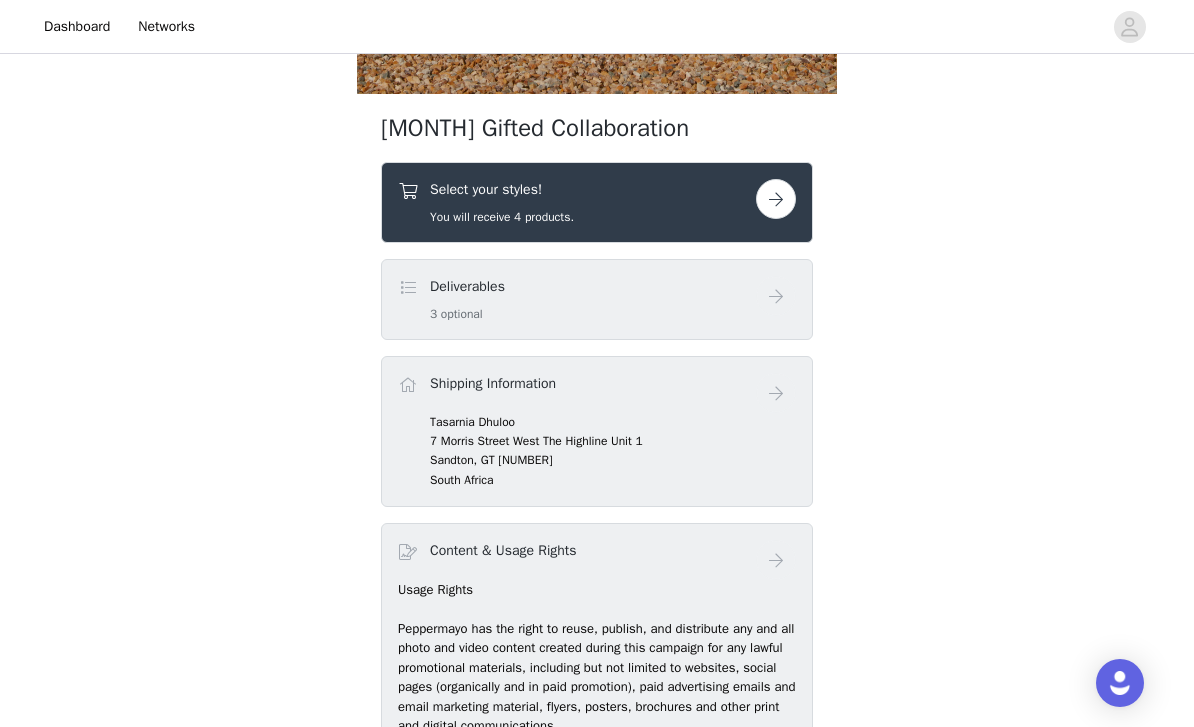 click on "Select your styles! You will receive [NUMBER] products." at bounding box center (577, 202) 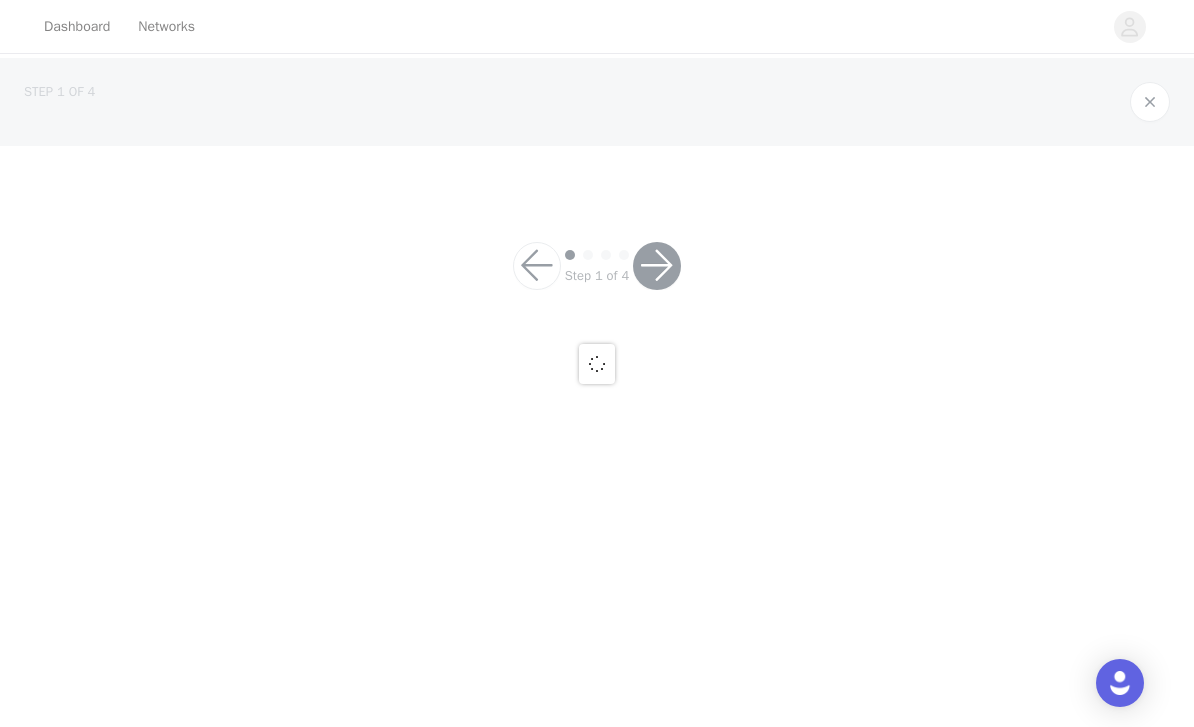 scroll, scrollTop: 0, scrollLeft: 0, axis: both 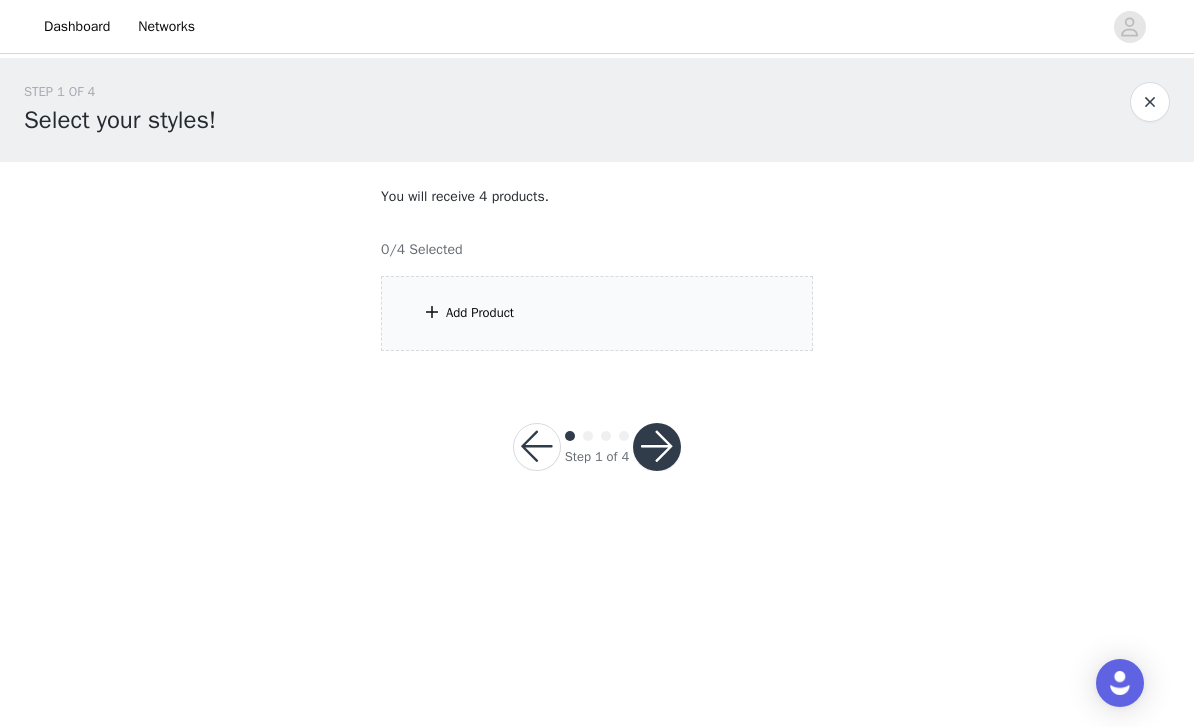 click on "Add Product" at bounding box center (597, 313) 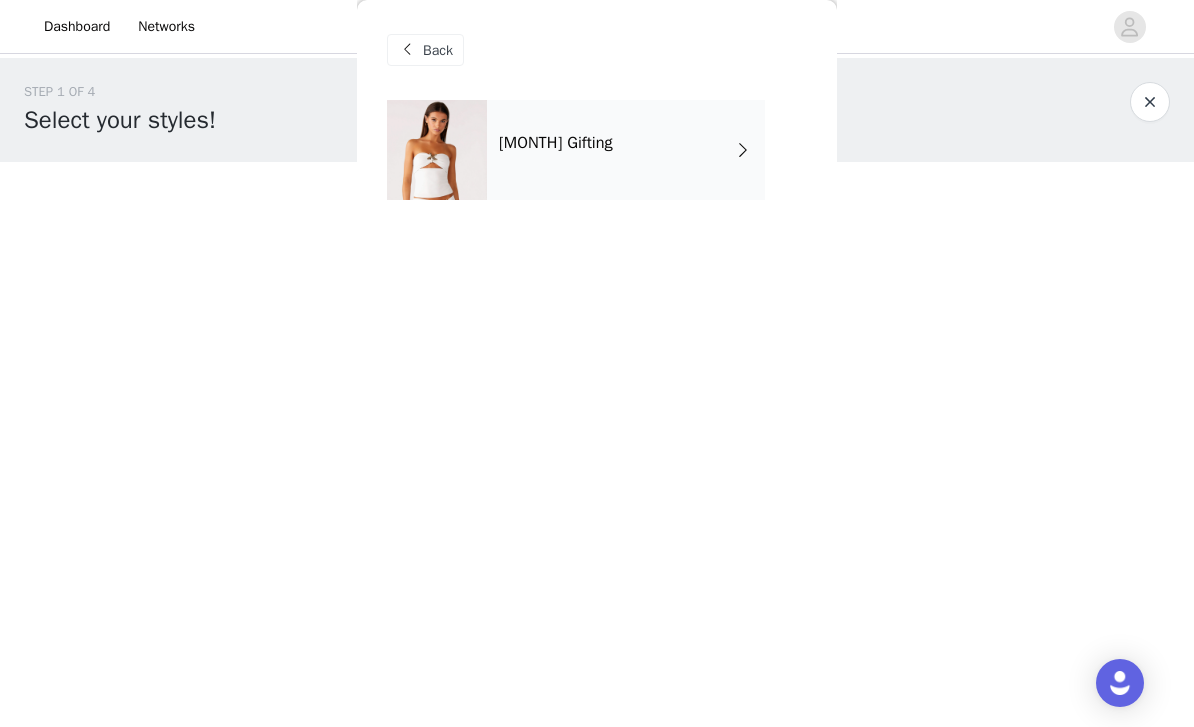 click on "[MONTH] Gifting" at bounding box center (626, 150) 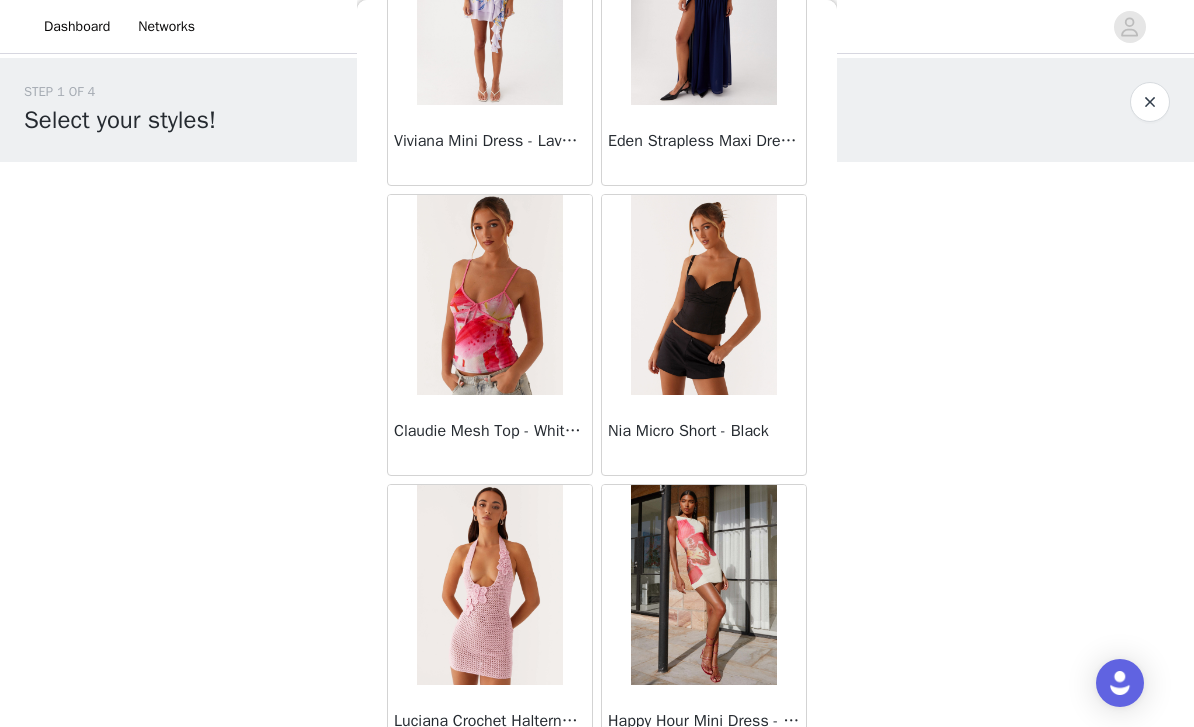 scroll, scrollTop: 1937, scrollLeft: 0, axis: vertical 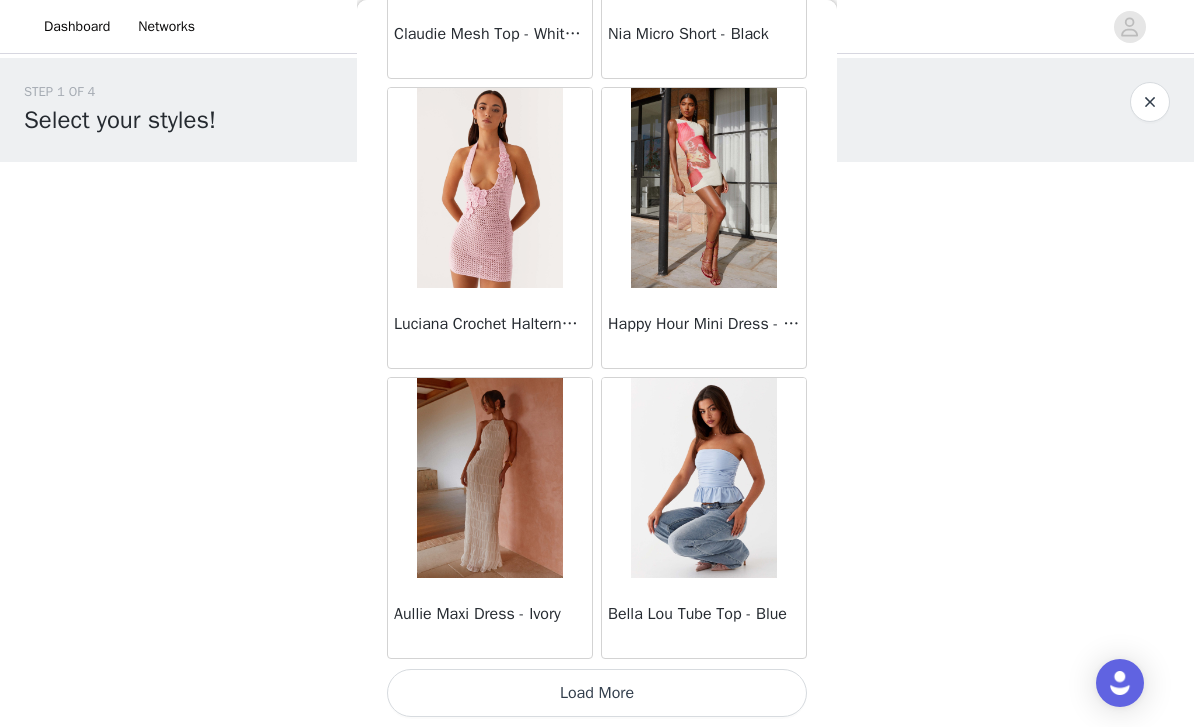 click on "Load More" at bounding box center (597, 693) 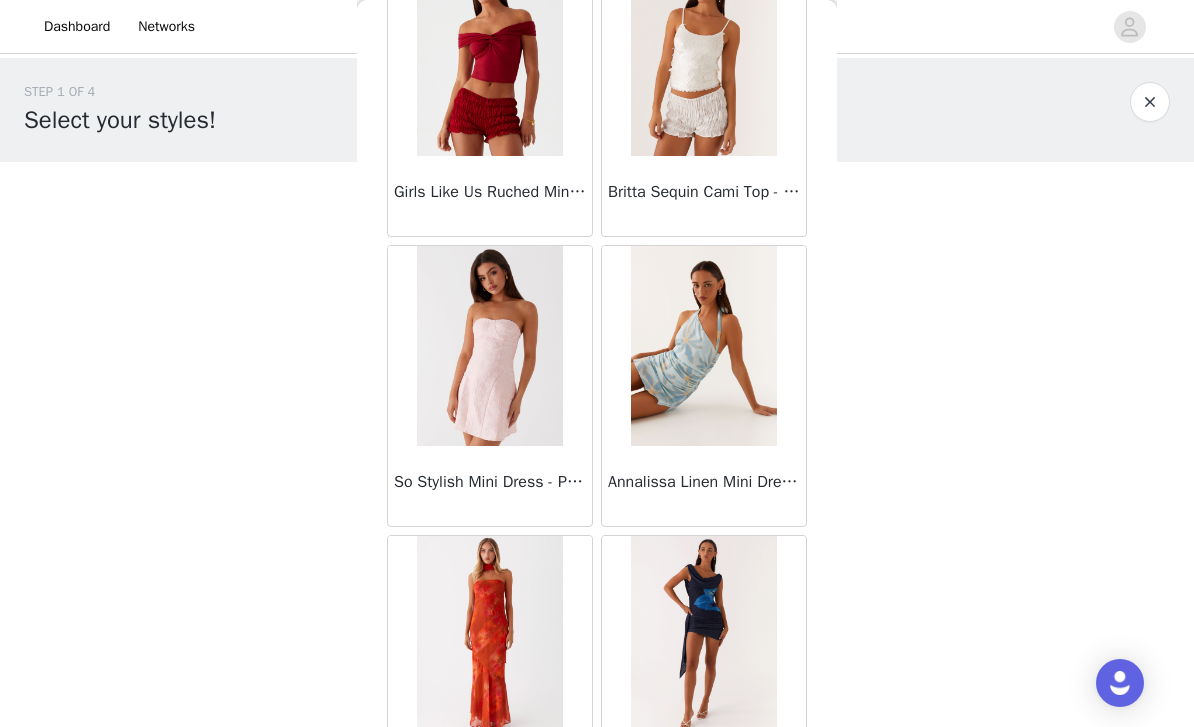 scroll, scrollTop: 4786, scrollLeft: 0, axis: vertical 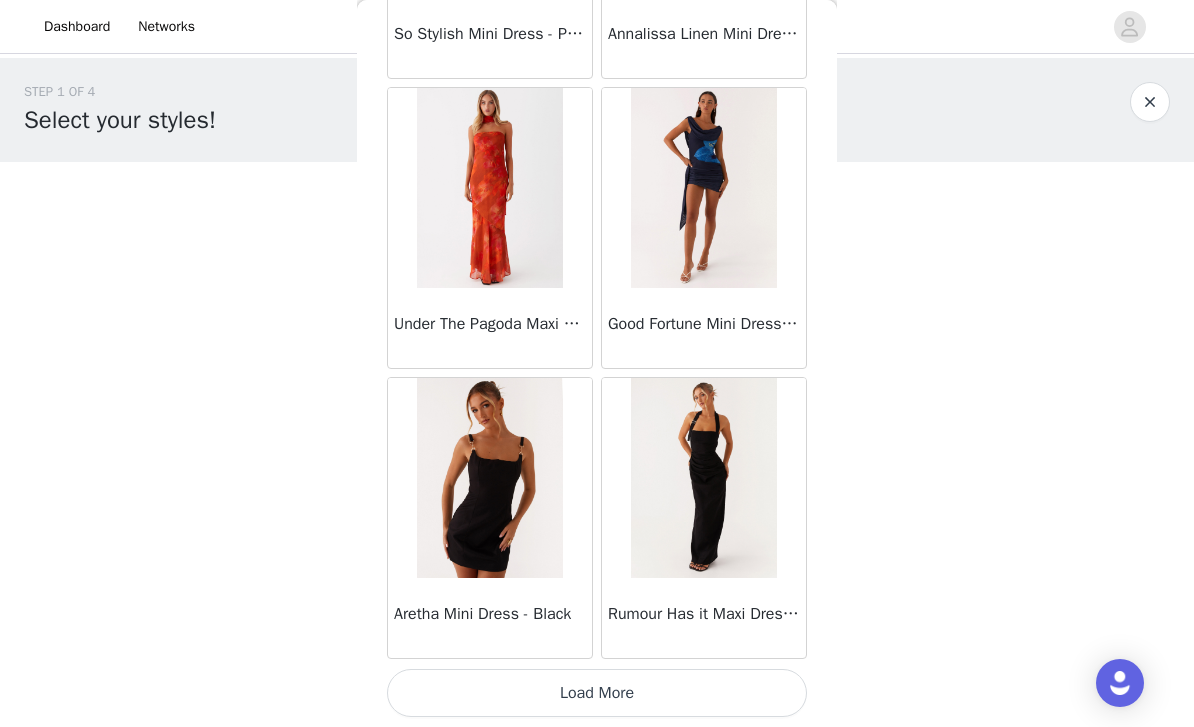click on "Load More" at bounding box center (597, 693) 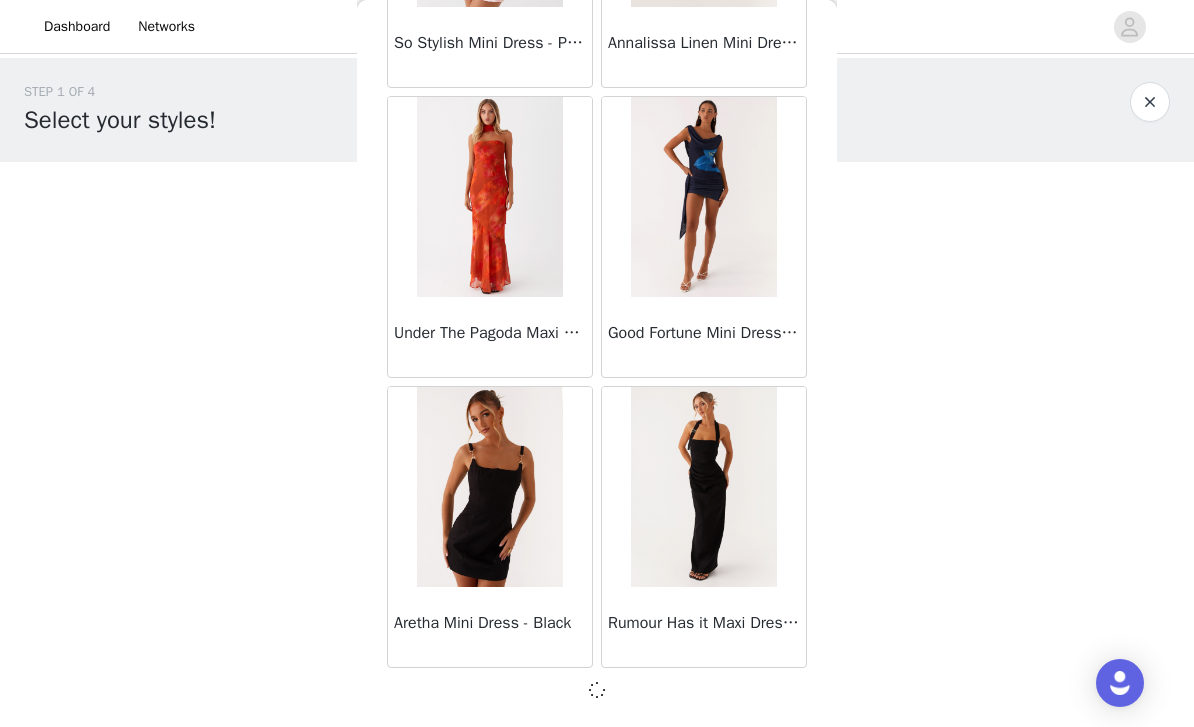 scroll, scrollTop: 5224, scrollLeft: 0, axis: vertical 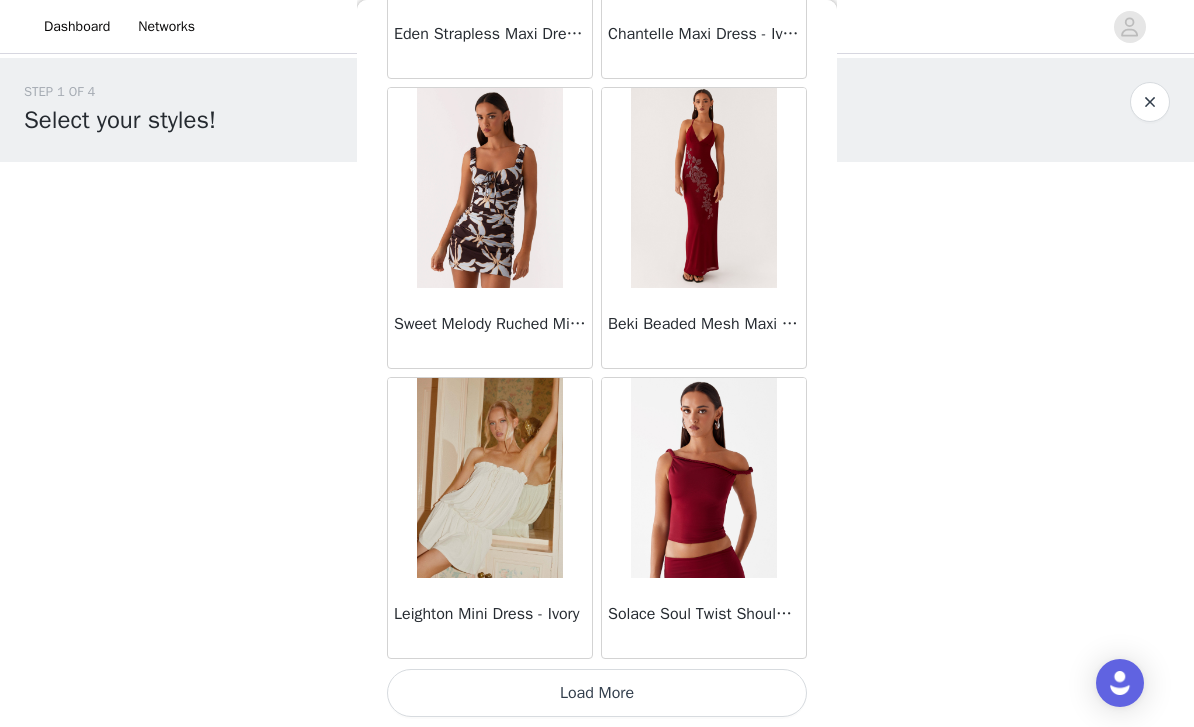click on "Load More" at bounding box center (597, 693) 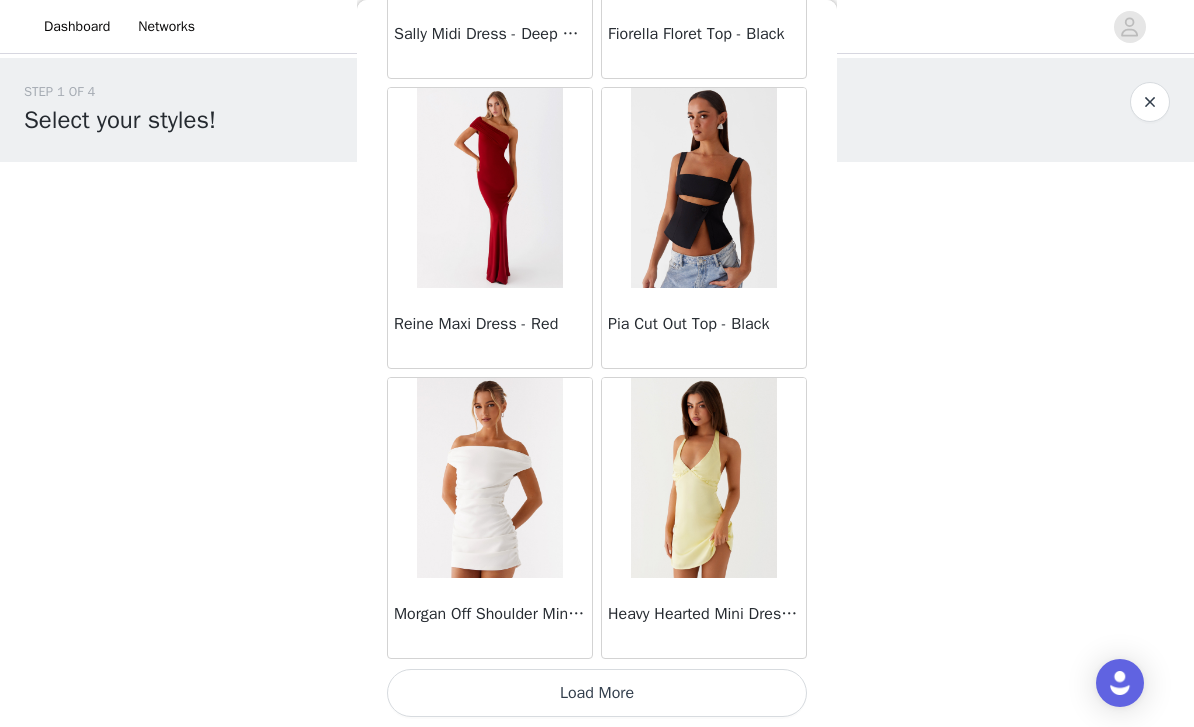 scroll, scrollTop: 11033, scrollLeft: 0, axis: vertical 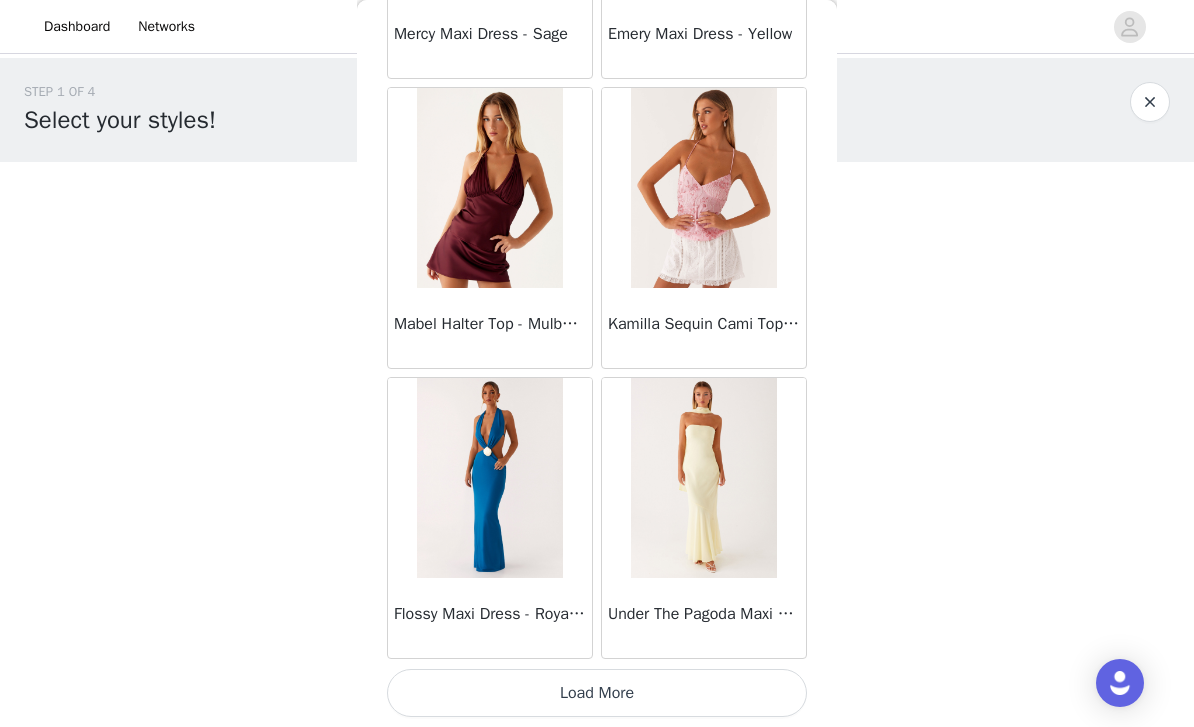 click on "Load More" at bounding box center (597, 693) 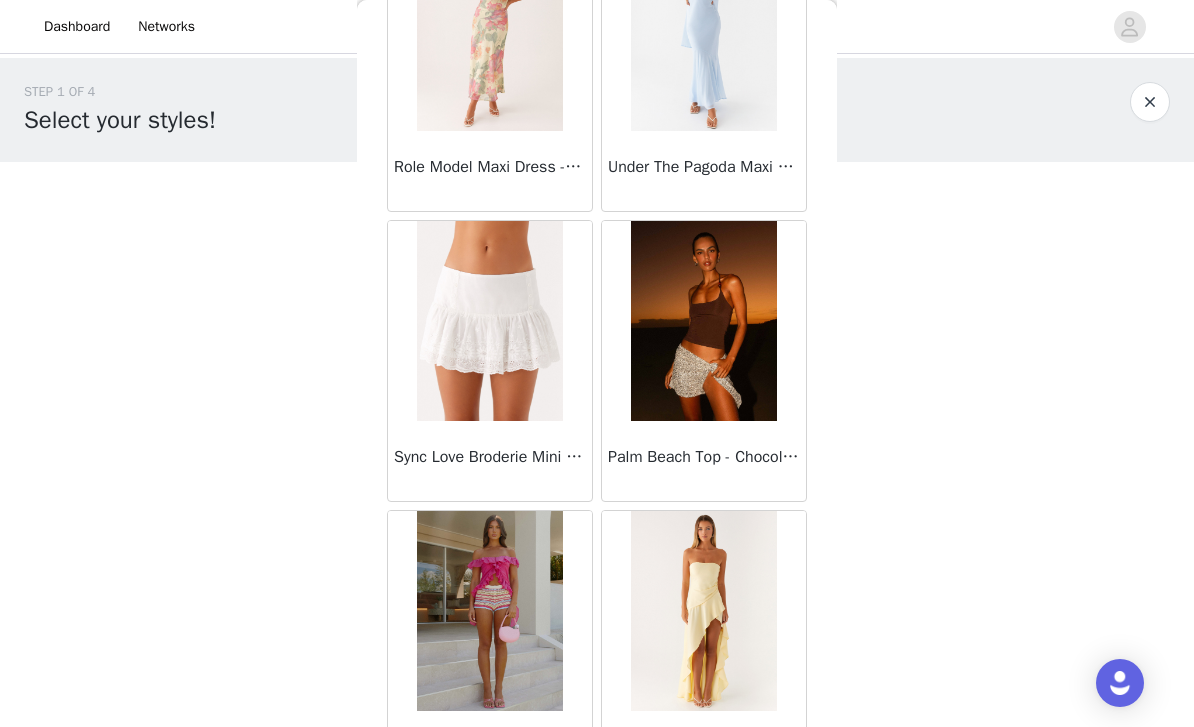 scroll, scrollTop: 16777, scrollLeft: 0, axis: vertical 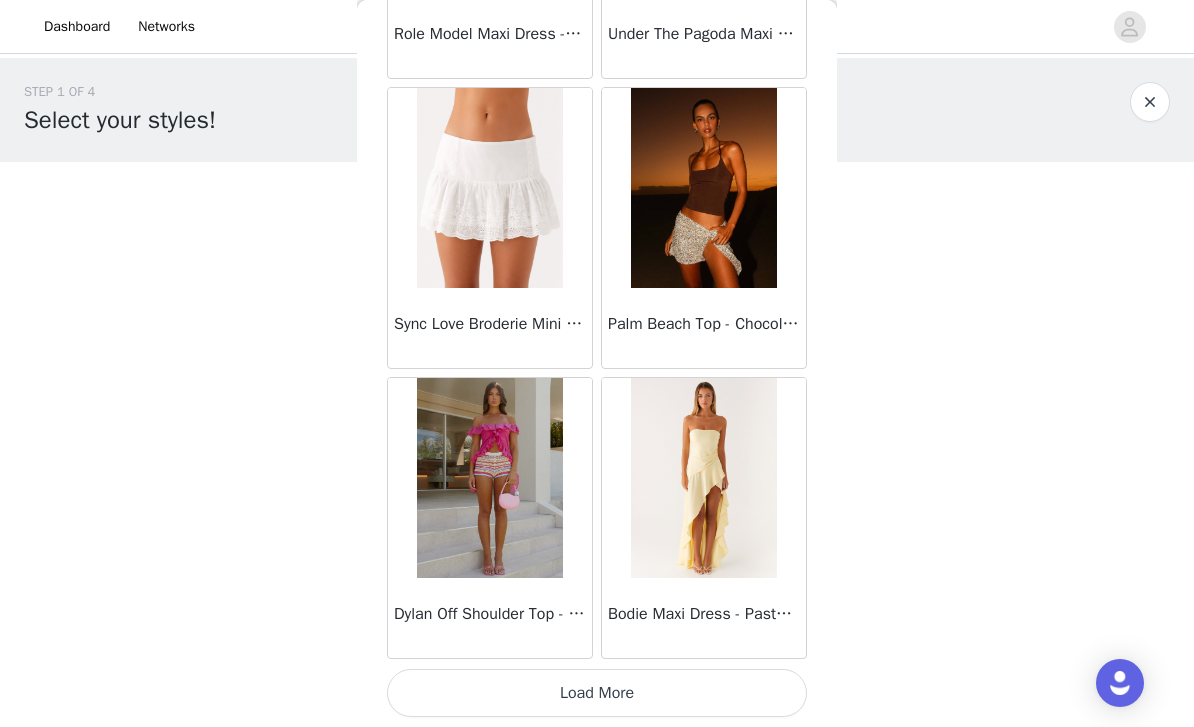 click on "Load More" at bounding box center [597, 693] 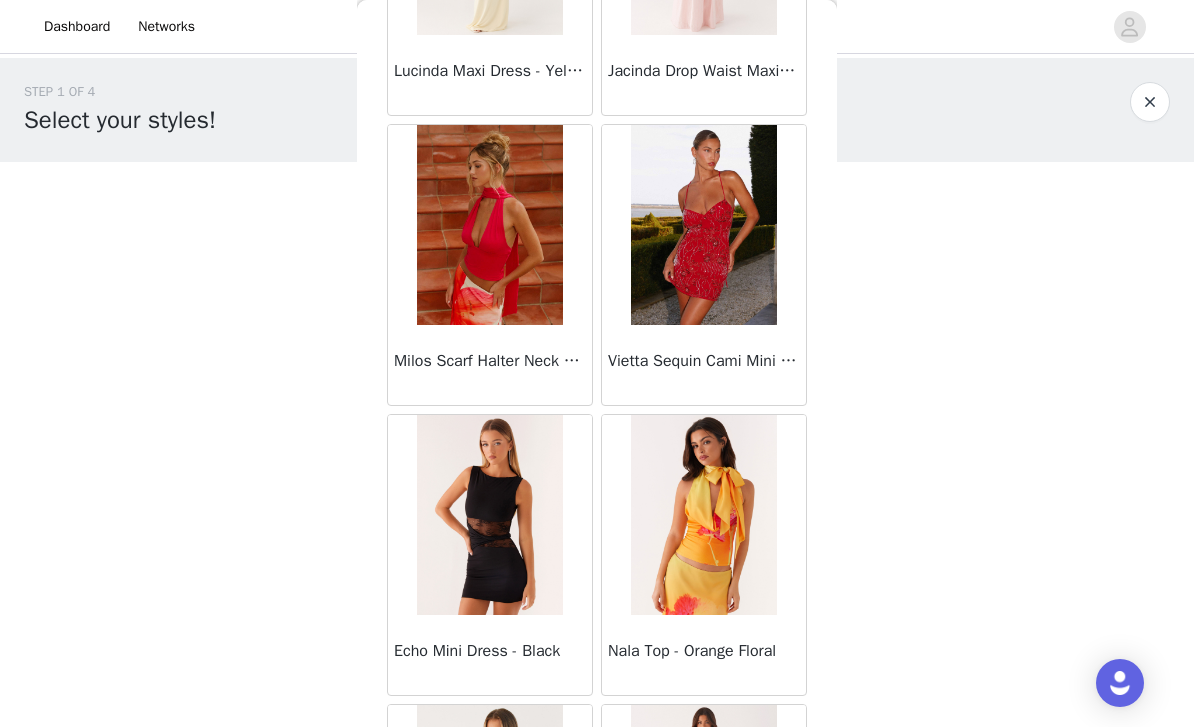 scroll, scrollTop: 19418, scrollLeft: 0, axis: vertical 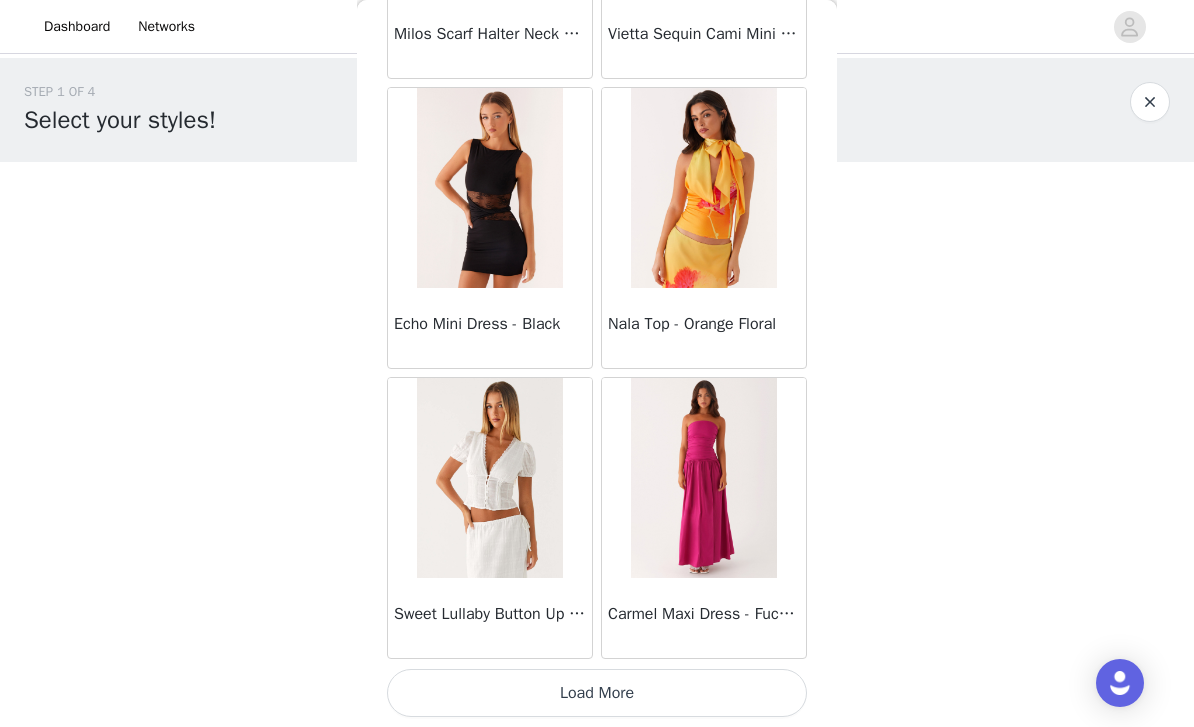 click on "Load More" at bounding box center [597, 693] 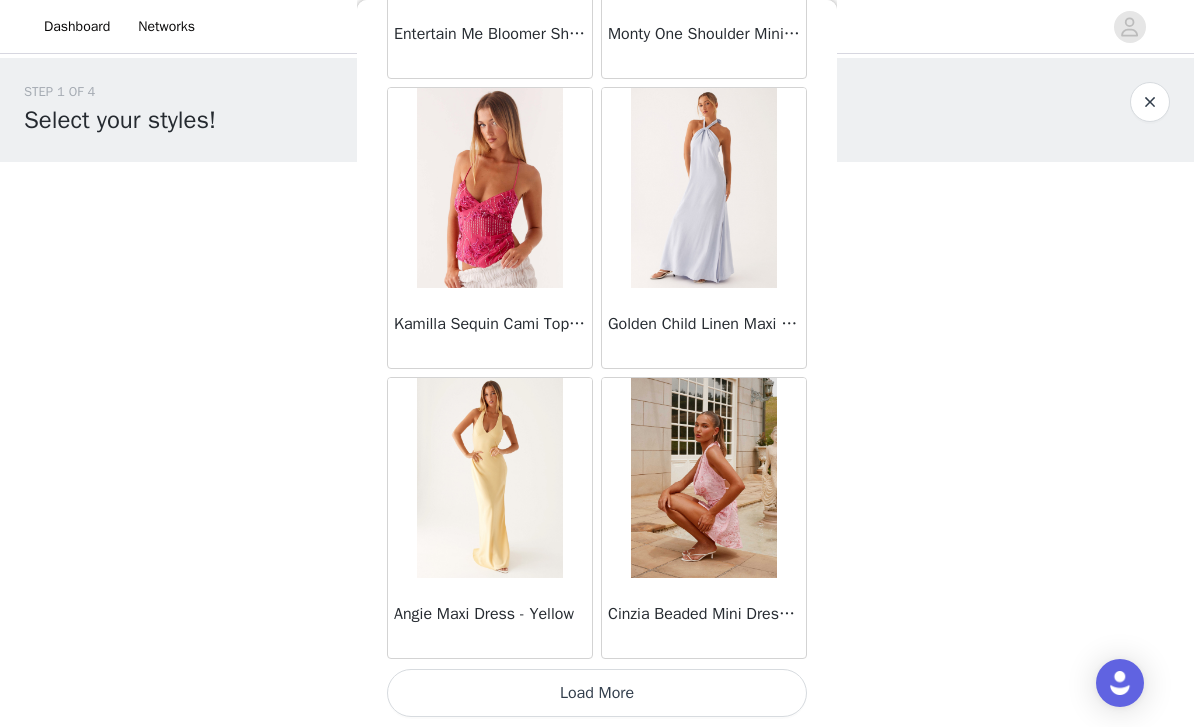 scroll, scrollTop: 22633, scrollLeft: 0, axis: vertical 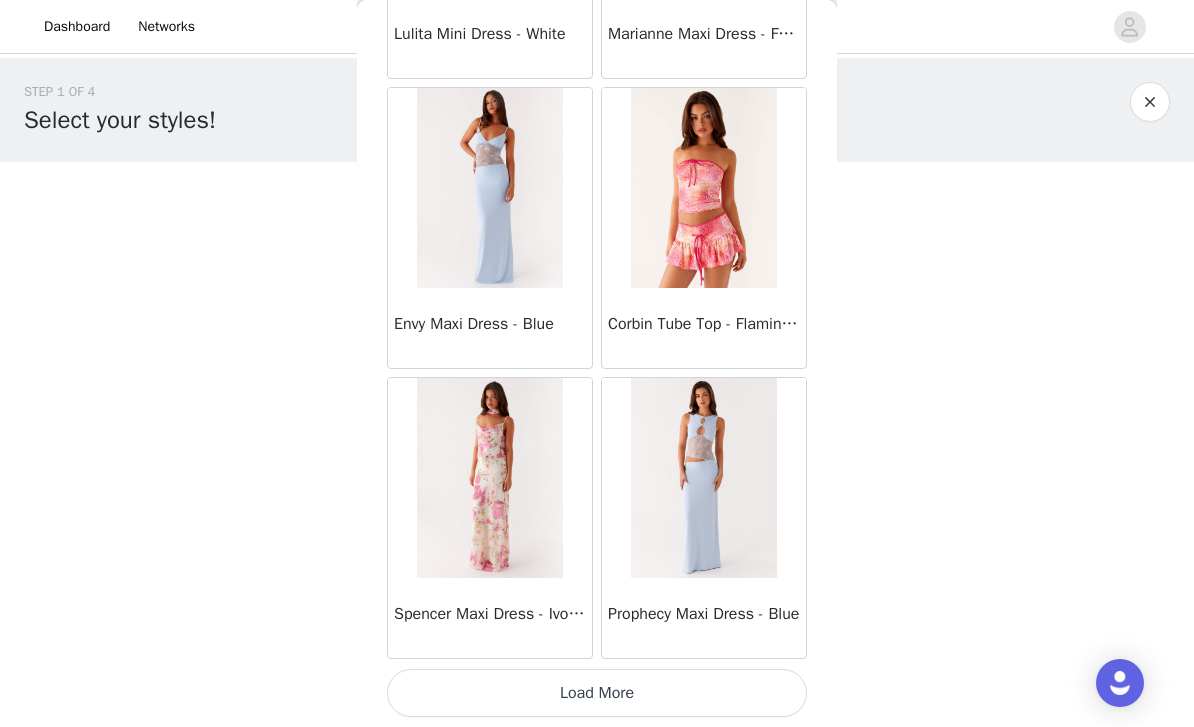 click on "Load More" at bounding box center (597, 693) 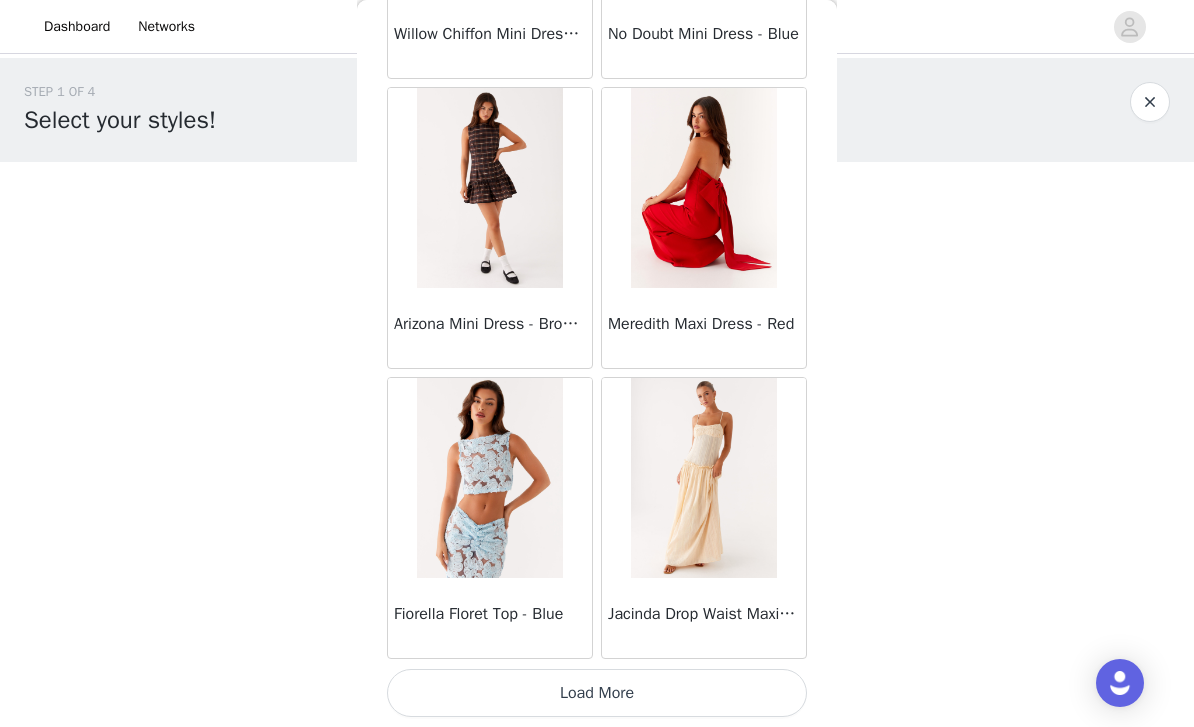 scroll, scrollTop: 28433, scrollLeft: 0, axis: vertical 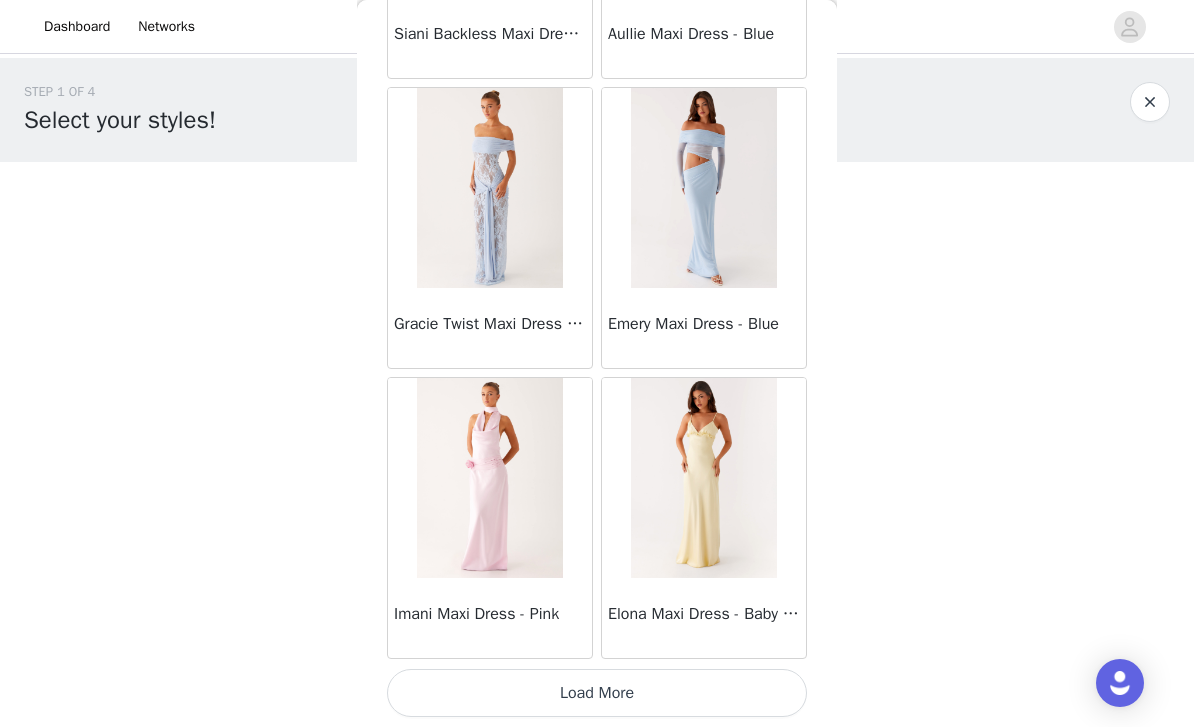 click on "Load More" at bounding box center (597, 693) 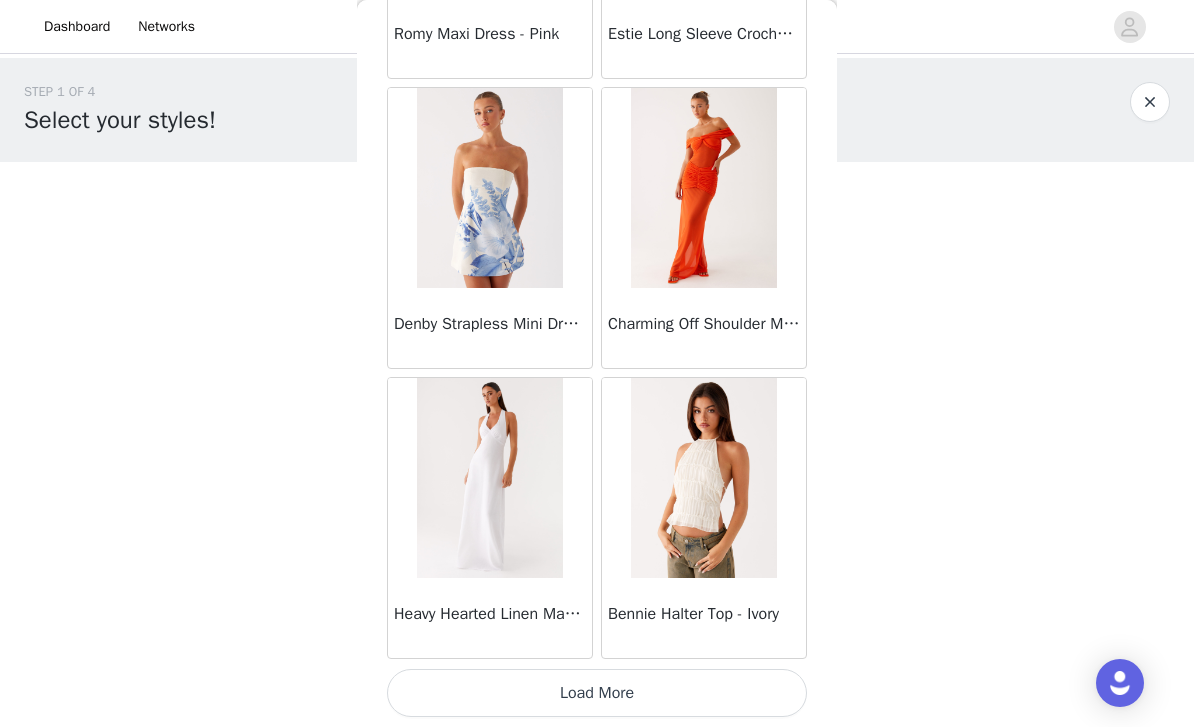 scroll, scrollTop: 34233, scrollLeft: 0, axis: vertical 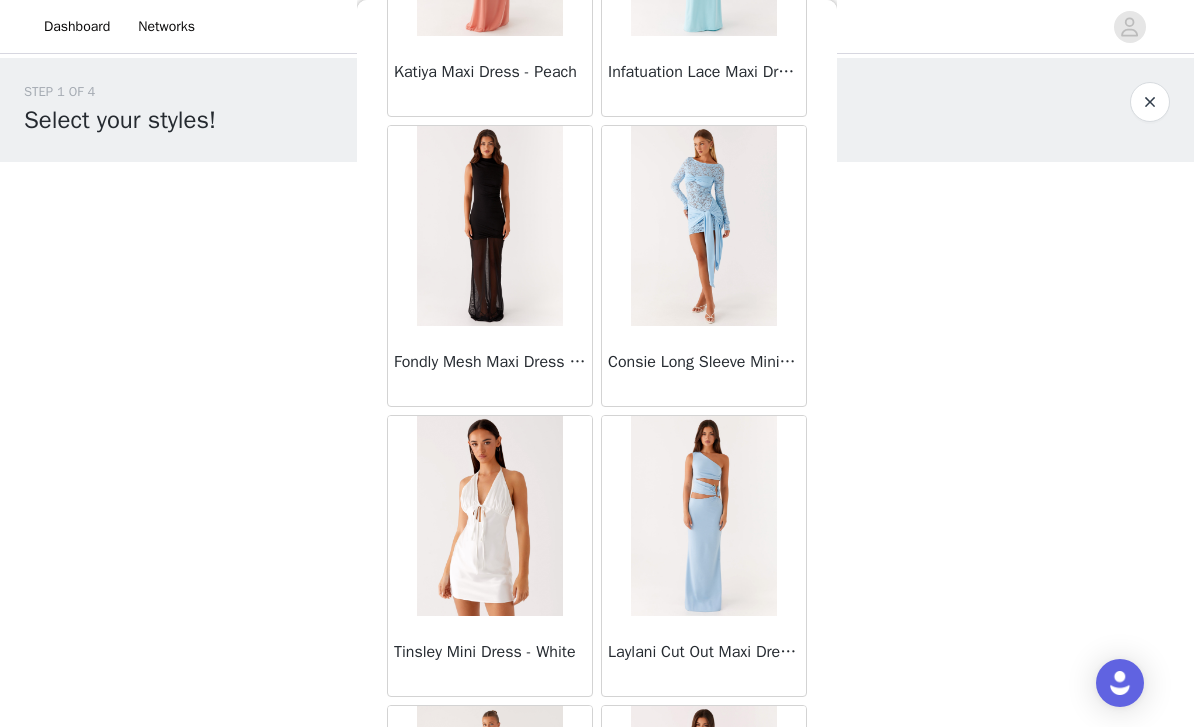 click on "Back       Sweetpea Mini Dress - Yellow       Manifest Mini Dress - Amber       Raquel Off Shoulder Long Sleeve Top - Pink       Julianna Linen Mini Dress - Black       Radiate Halterneck Top - Pink       Arden Mesh Mini Dress - White       Cheryl Bustier Halter Top - Cherry Red       Under The Pagoda Maxi Dress - Deep Red Floral       Sweetest Pie T-Shirt - Black Gingham       That Girl Maxi Dress - Pink       Peppermayo Exclusive Heavy Hearted Mini - Black       Songbird Maxi Dress - Blue Black Floral       Viviana Mini Dress - Lavender       Eden Strapless Maxi Dress - Navy       Claudie Mesh Top - White Pink Lilly       Nia Micro Short - Black       Luciana Crochet Halterneck Mini Dress - Pink       Happy Hour Mini Dress - Yellow       Aullie Maxi Dress - Ivory       Bella Lou Tube Top - Blue       Odette Satin Mini Dress - Blue       Talk About Us Maxi Dress - Blue       Odette Satin Mini Dress - Lilac       Bellamy Top - Red Gingham       Field Of Dreams Maxi Dress - Blue Black Floral" at bounding box center (597, 363) 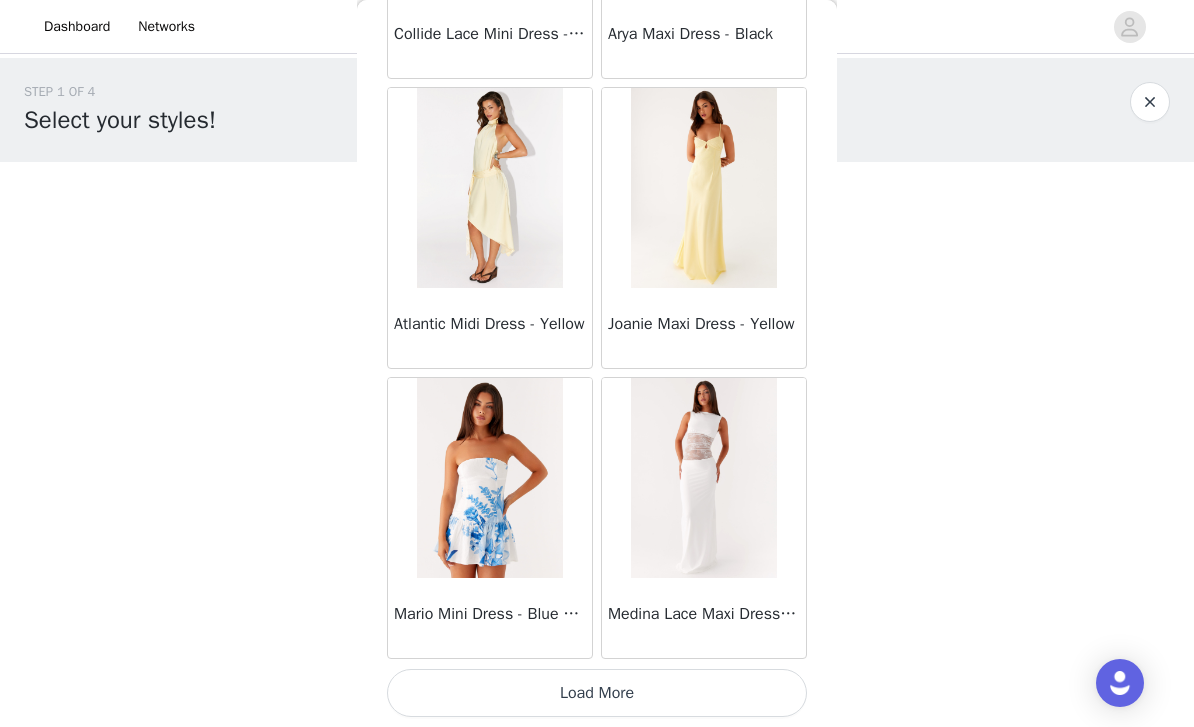 click on "Load More" at bounding box center [597, 693] 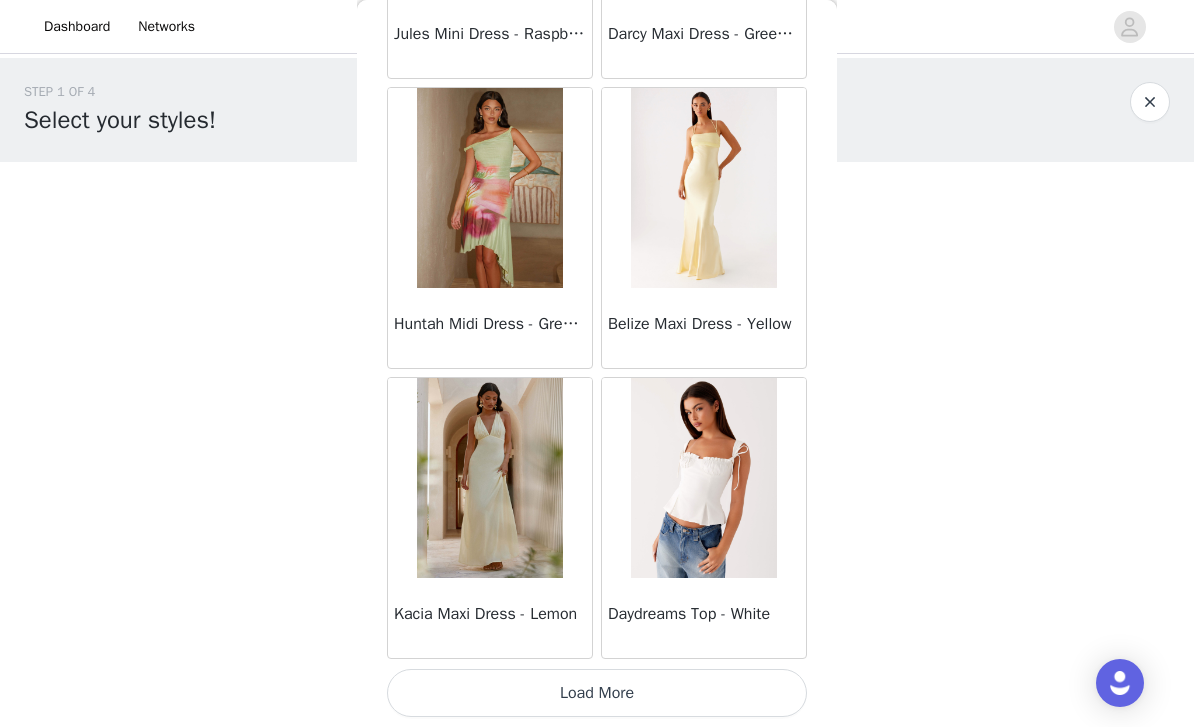 scroll, scrollTop: 40033, scrollLeft: 0, axis: vertical 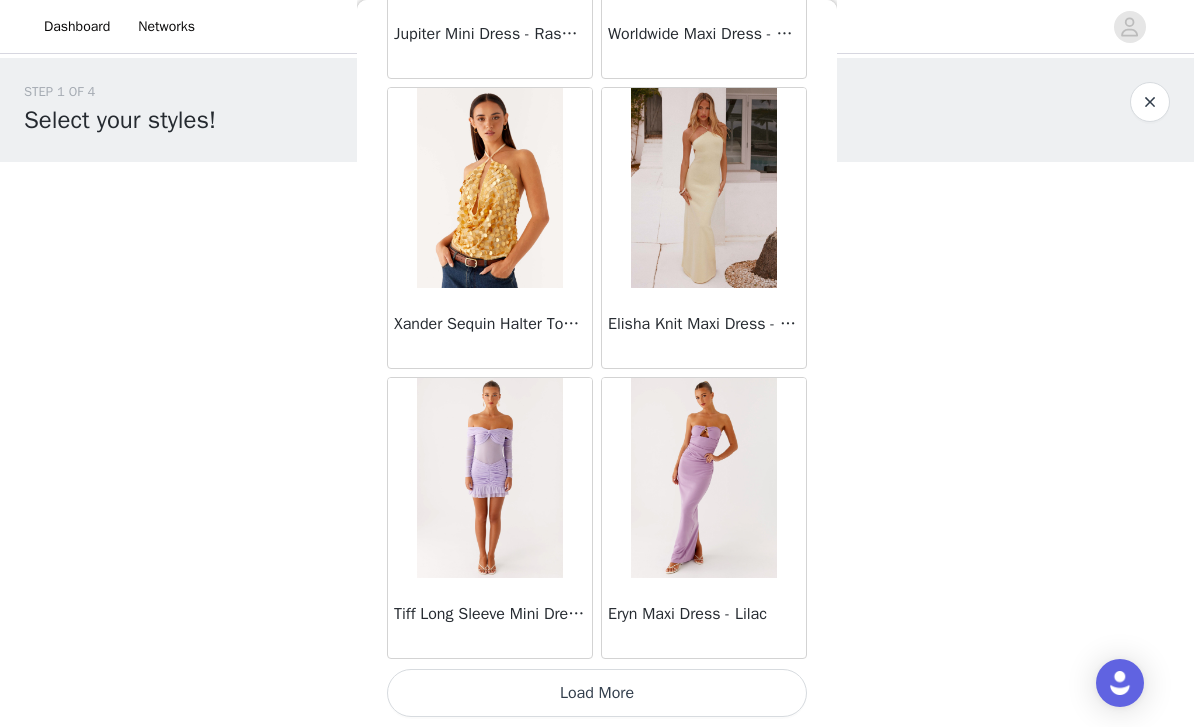 click on "Load More" at bounding box center [597, 693] 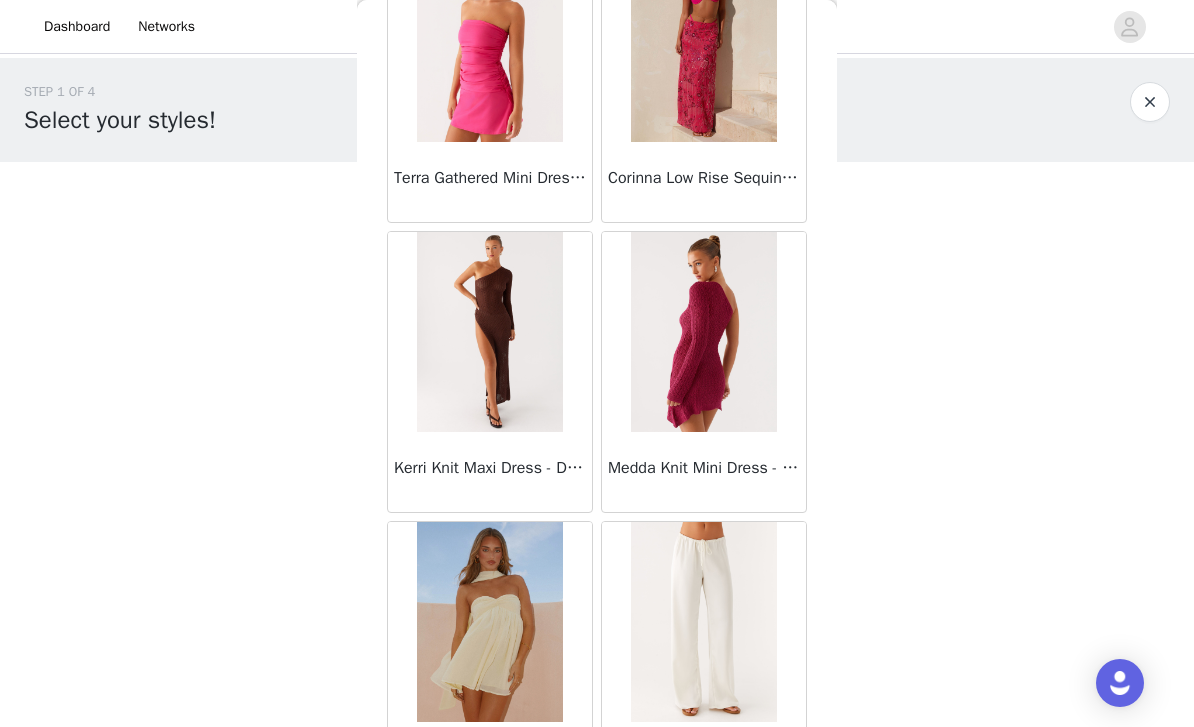 scroll, scrollTop: 43950, scrollLeft: 0, axis: vertical 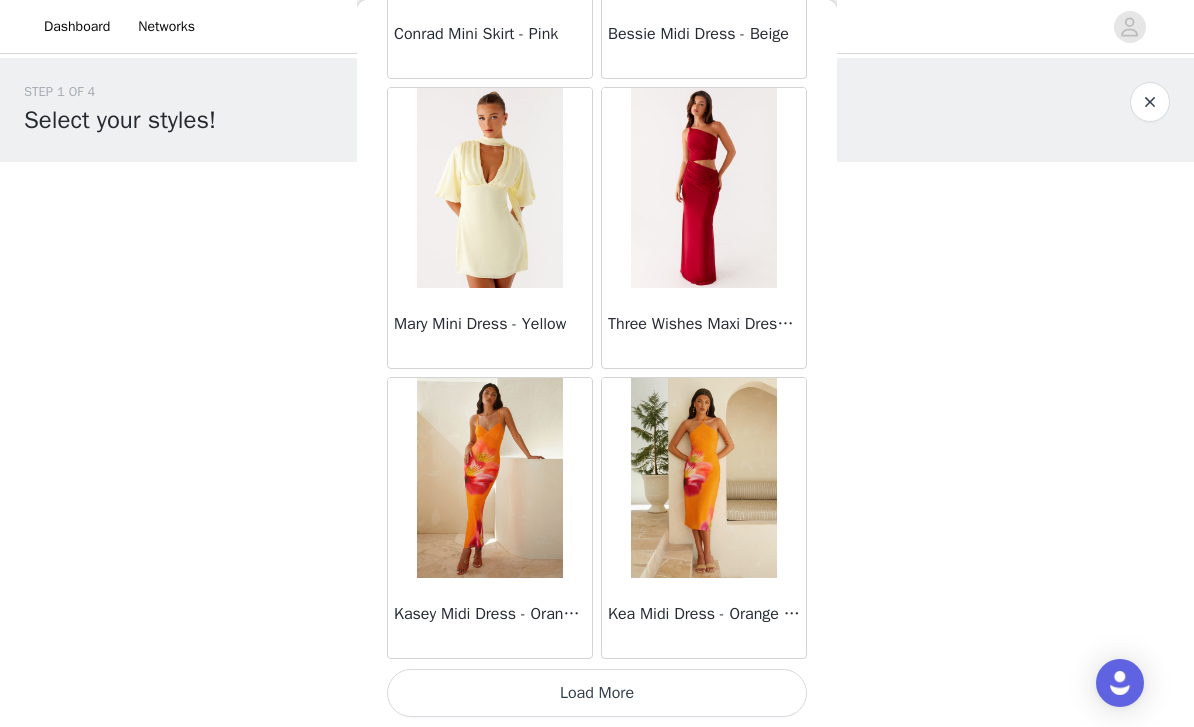click on "Load More" at bounding box center [597, 693] 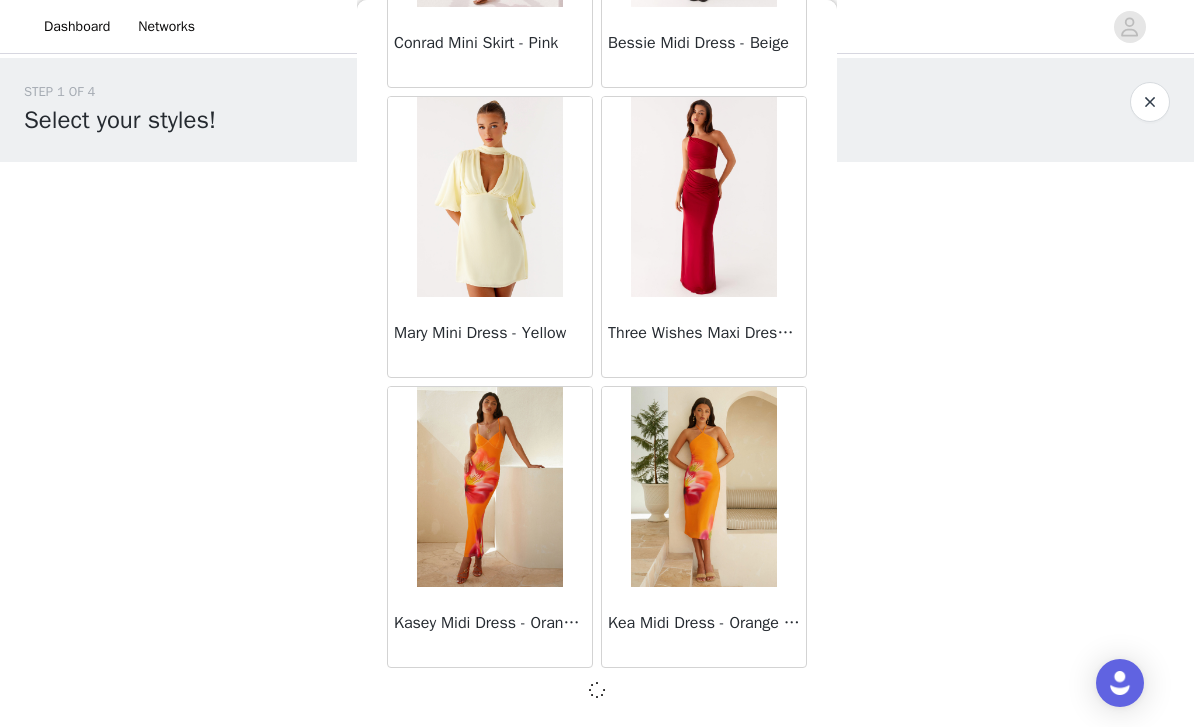 click on "Back       Sweetpea Mini Dress - Yellow       Manifest Mini Dress - Amber       Raquel Off Shoulder Long Sleeve Top - Pink       Julianna Linen Mini Dress - Black       Radiate Halterneck Top - Pink       Arden Mesh Mini Dress - White       Cheryl Bustier Halter Top - Cherry Red       Under The Pagoda Maxi Dress - Deep Red Floral       Sweetest Pie T-Shirt - Black Gingham       That Girl Maxi Dress - Pink       Peppermayo Exclusive Heavy Hearted Mini - Black       Songbird Maxi Dress - Blue Black Floral       Viviana Mini Dress - Lavender       Eden Strapless Maxi Dress - Navy       Claudie Mesh Top - White Pink Lilly       Nia Micro Short - Black       Luciana Crochet Halterneck Mini Dress - Pink       Happy Hour Mini Dress - Yellow       Aullie Maxi Dress - Ivory       Bella Lou Tube Top - Blue       Odette Satin Mini Dress - Blue       Talk About Us Maxi Dress - Blue       Odette Satin Mini Dress - Lilac       Bellamy Top - Red Gingham       Field Of Dreams Maxi Dress - Blue Black Floral" at bounding box center (597, 363) 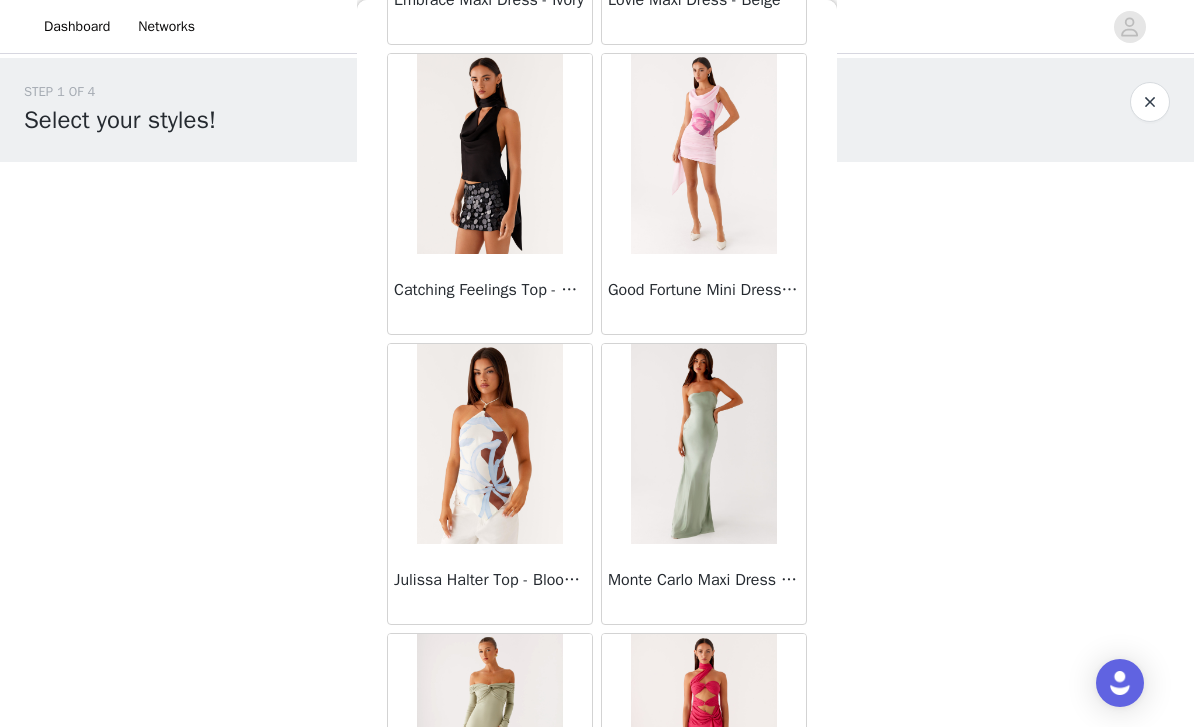scroll, scrollTop: 47320, scrollLeft: 0, axis: vertical 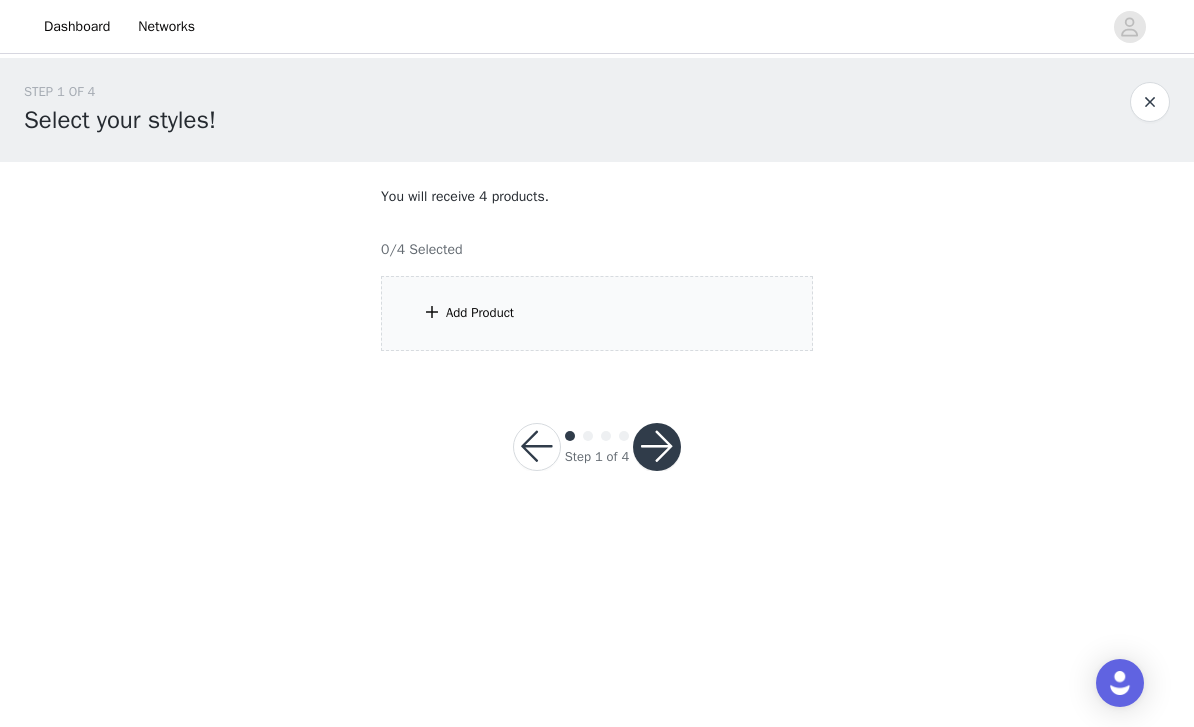 click on "Add Product" at bounding box center (597, 313) 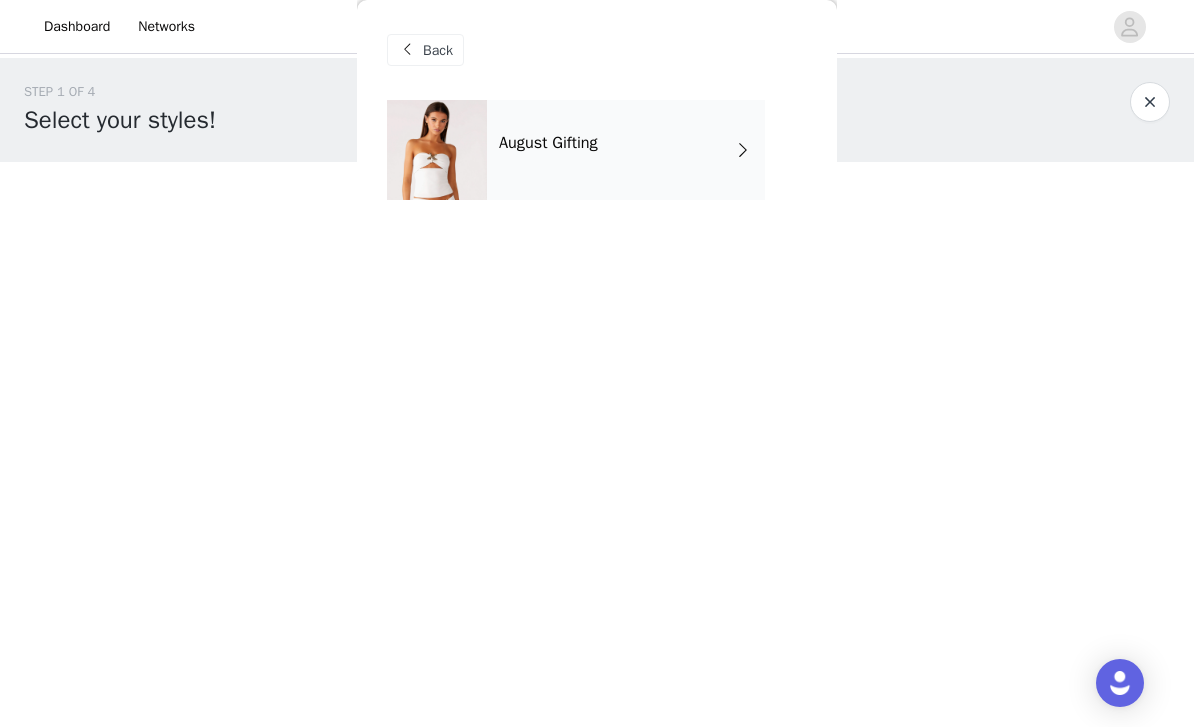 click on "[MONTH] Gifting" at bounding box center [626, 150] 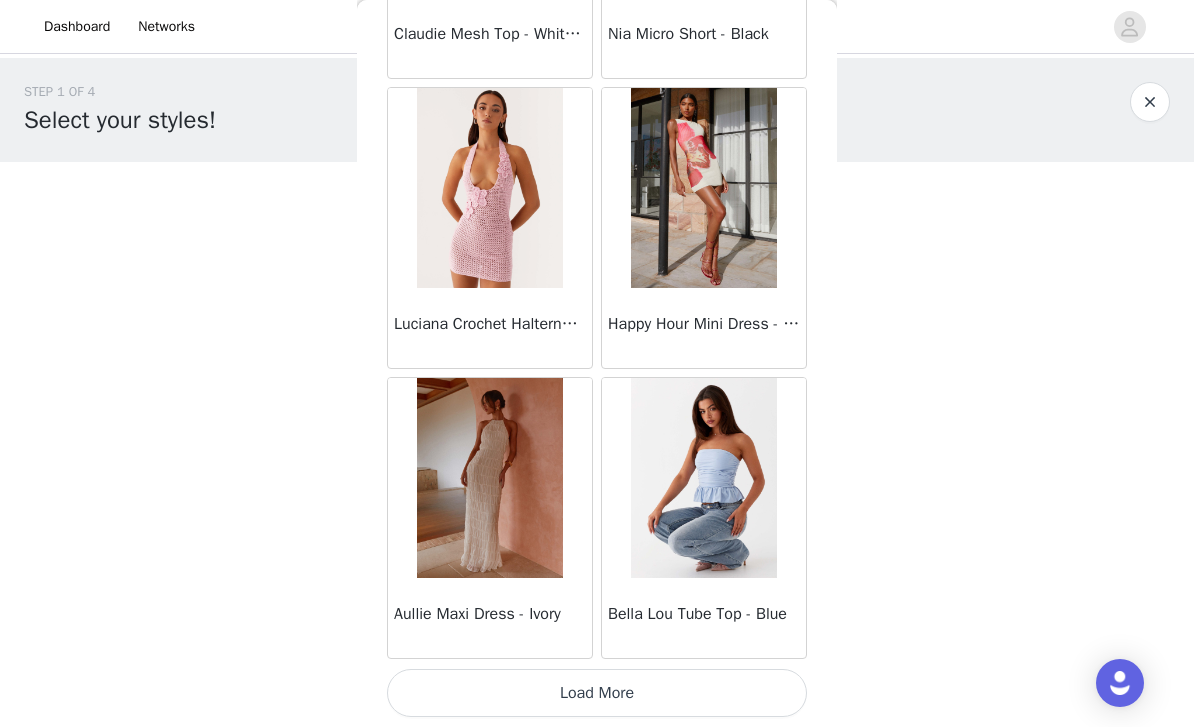 click on "Load More" at bounding box center (597, 693) 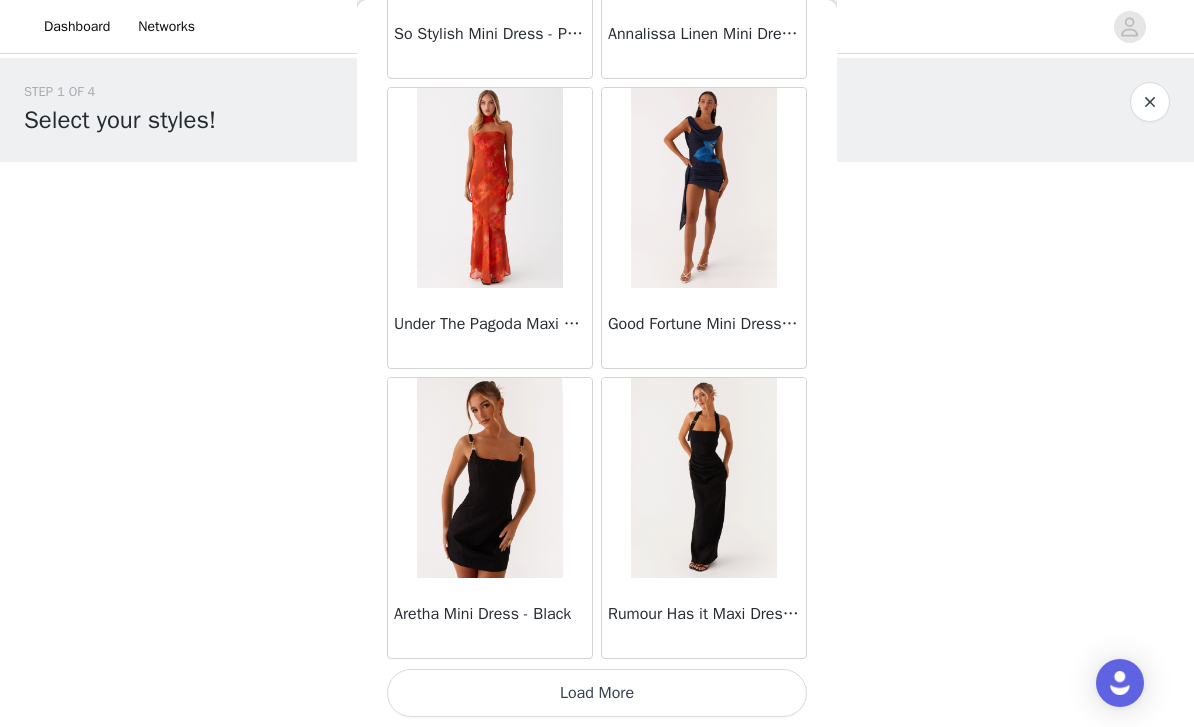 scroll, scrollTop: 5233, scrollLeft: 0, axis: vertical 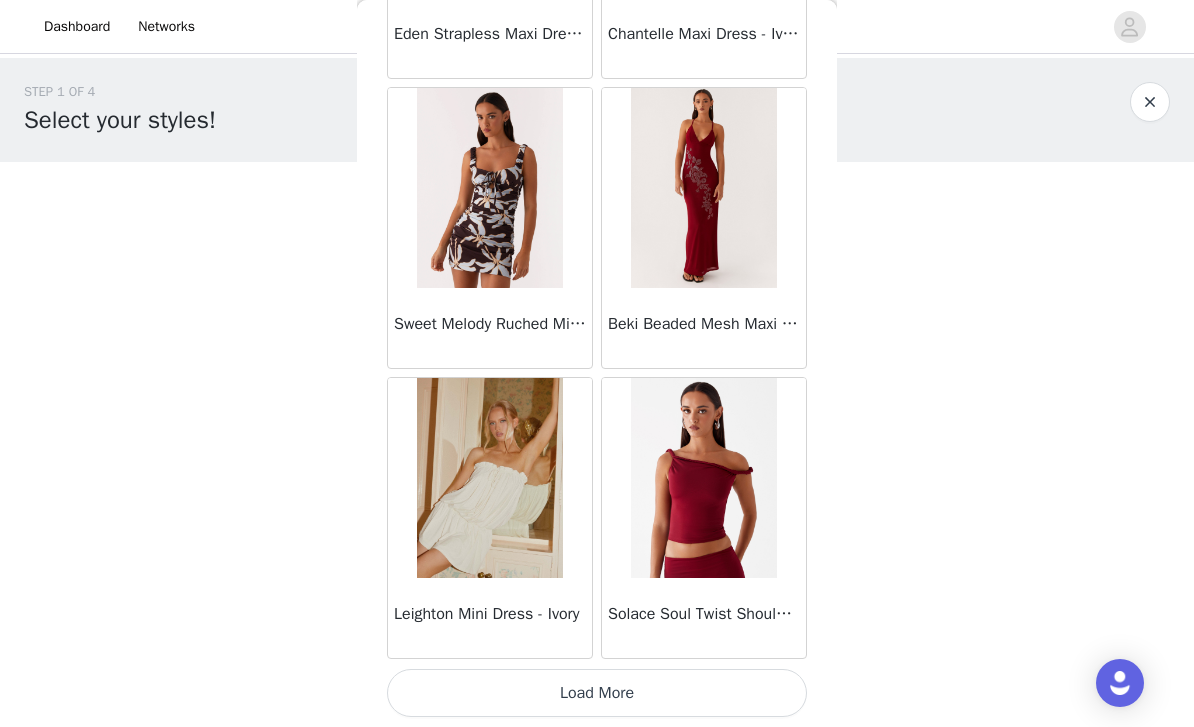 click on "Load More" at bounding box center (597, 693) 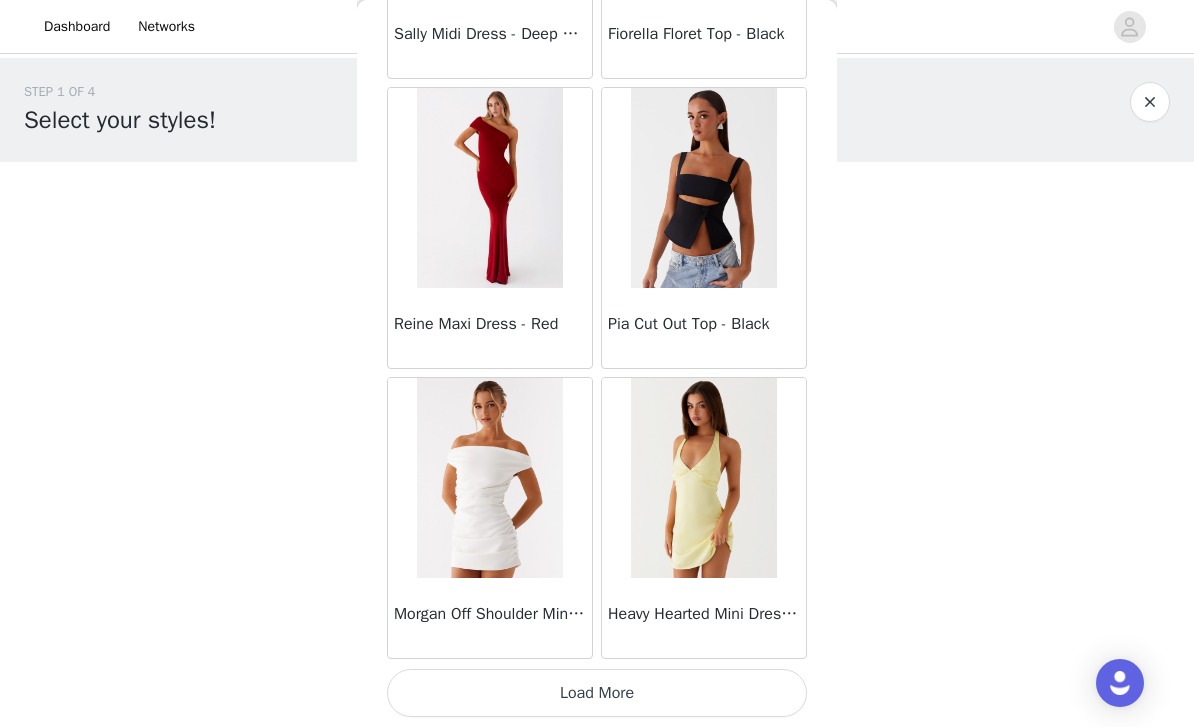 scroll, scrollTop: 11033, scrollLeft: 0, axis: vertical 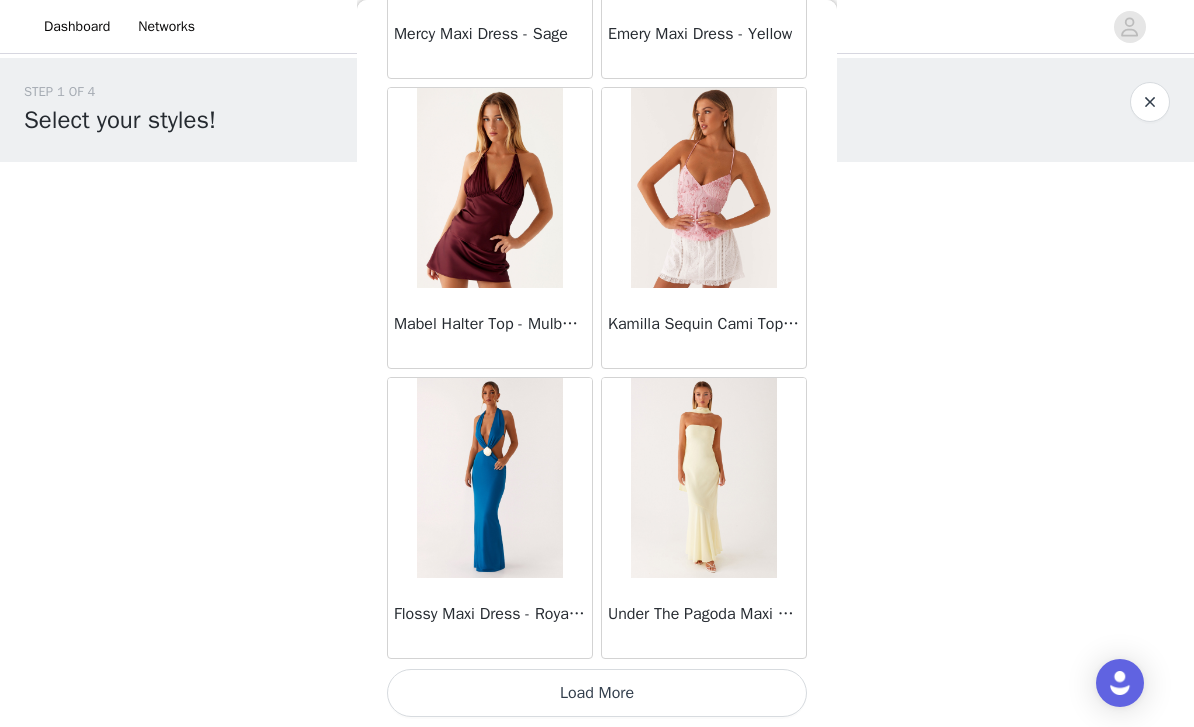 click on "Load More" at bounding box center (597, 693) 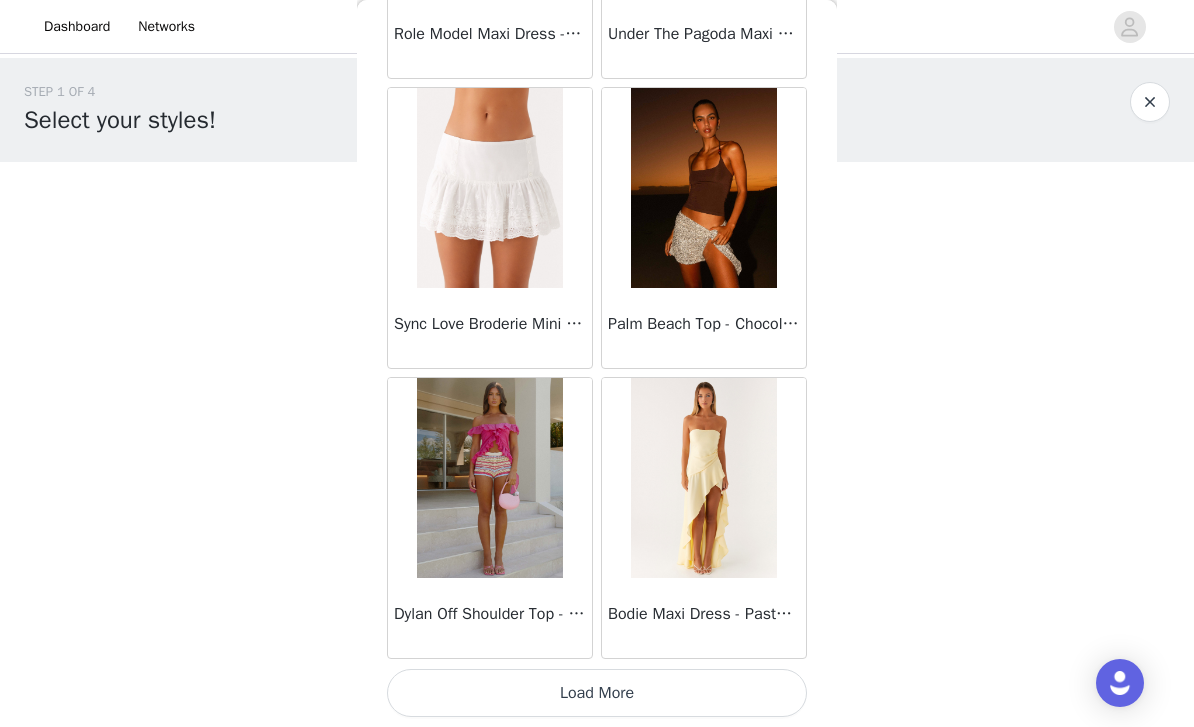 click on "Load More" at bounding box center [597, 693] 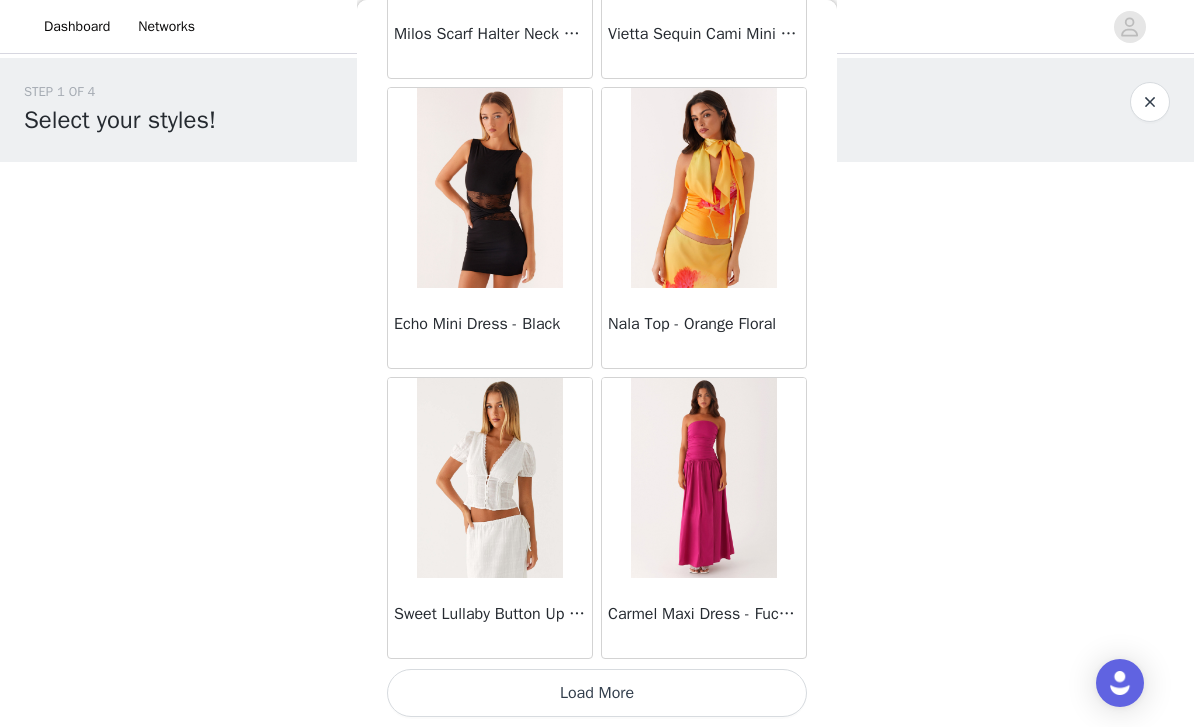 scroll, scrollTop: 19733, scrollLeft: 0, axis: vertical 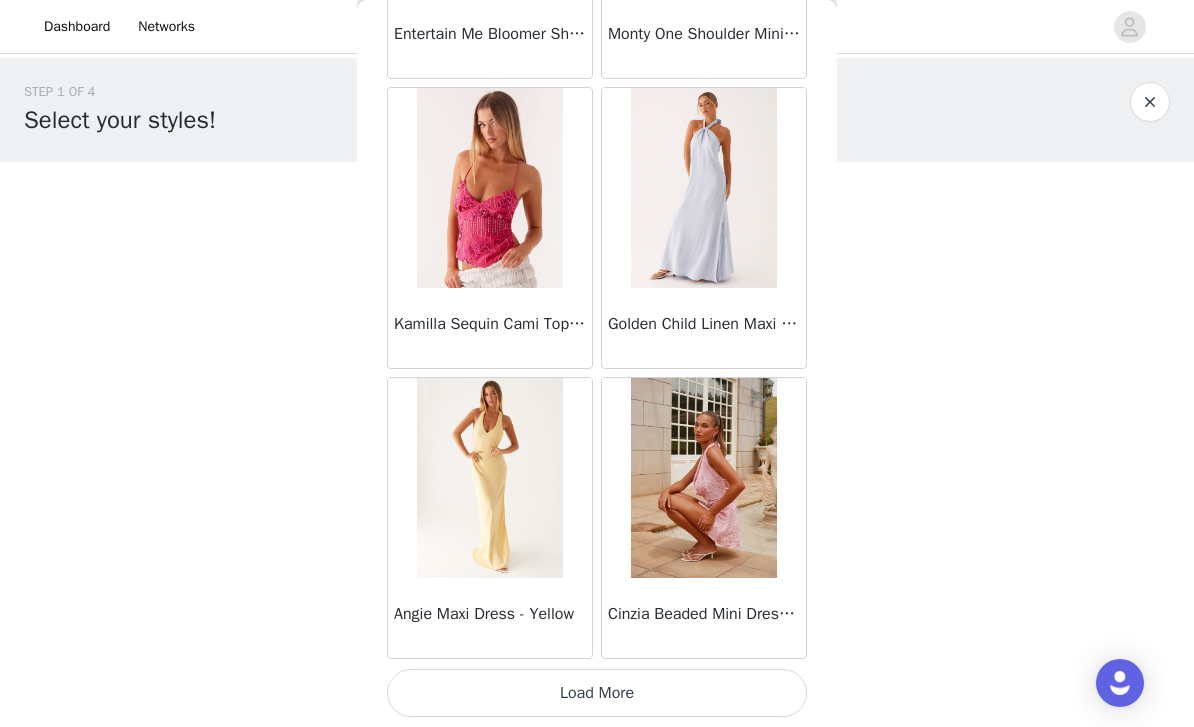 click on "Load More" at bounding box center (597, 693) 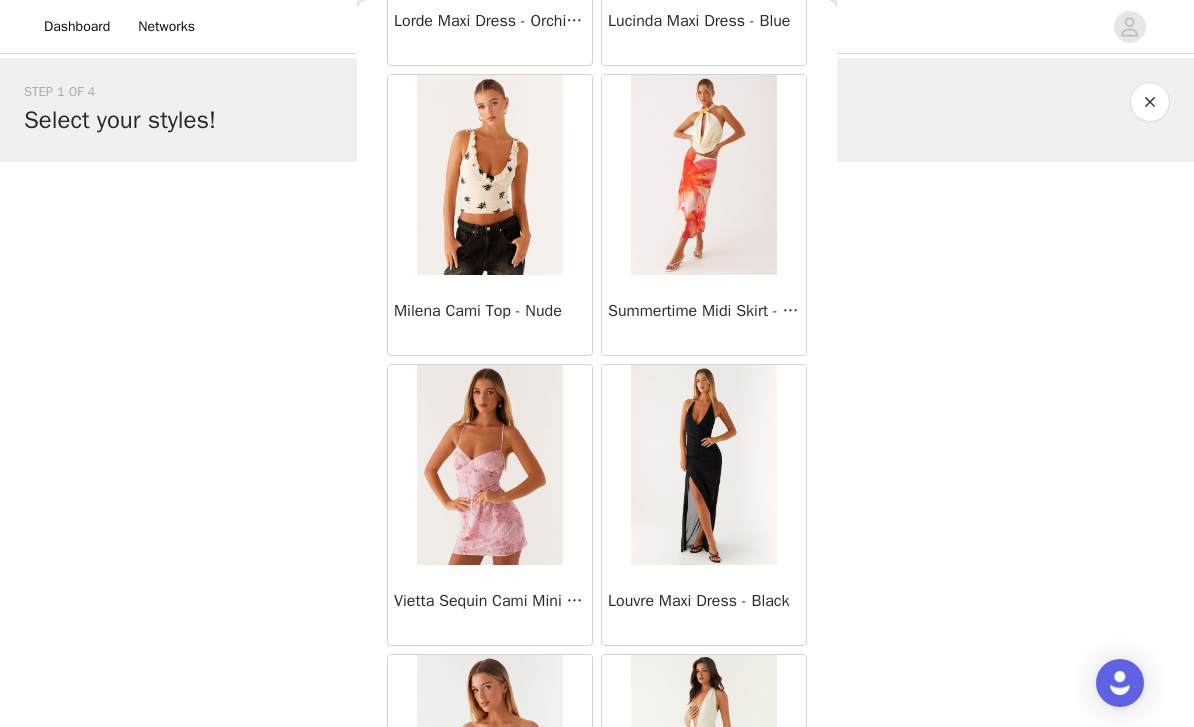 scroll, scrollTop: 24096, scrollLeft: 0, axis: vertical 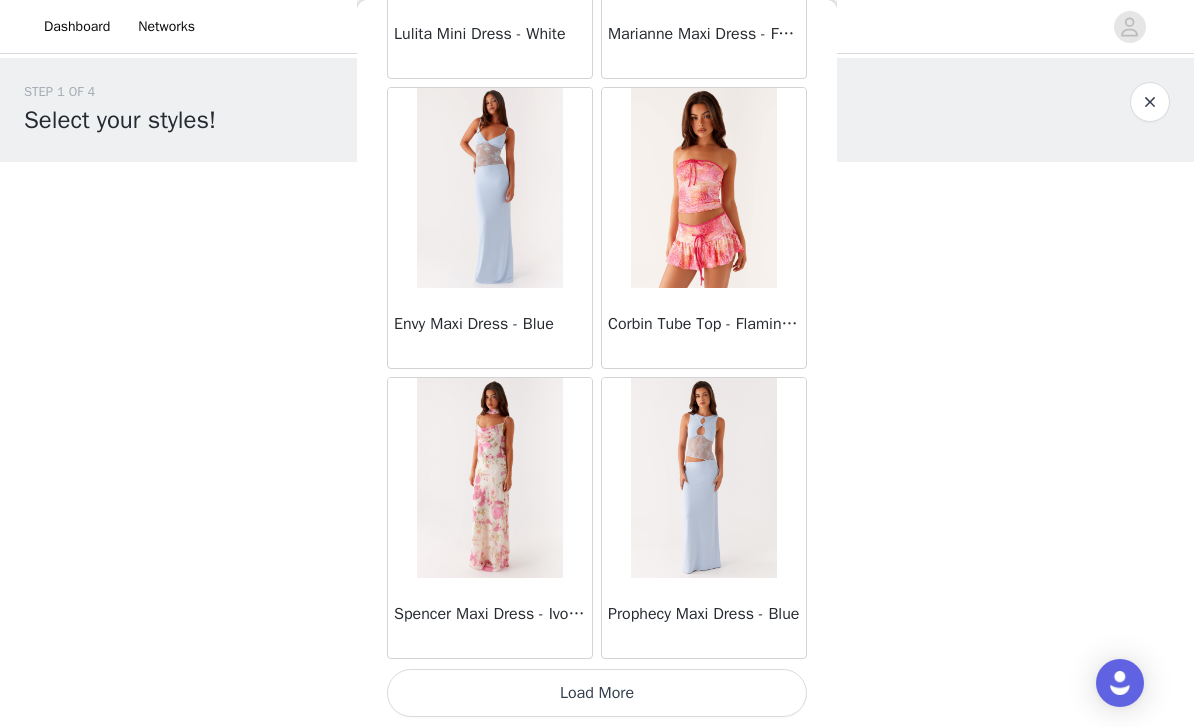 click on "Load More" at bounding box center [597, 693] 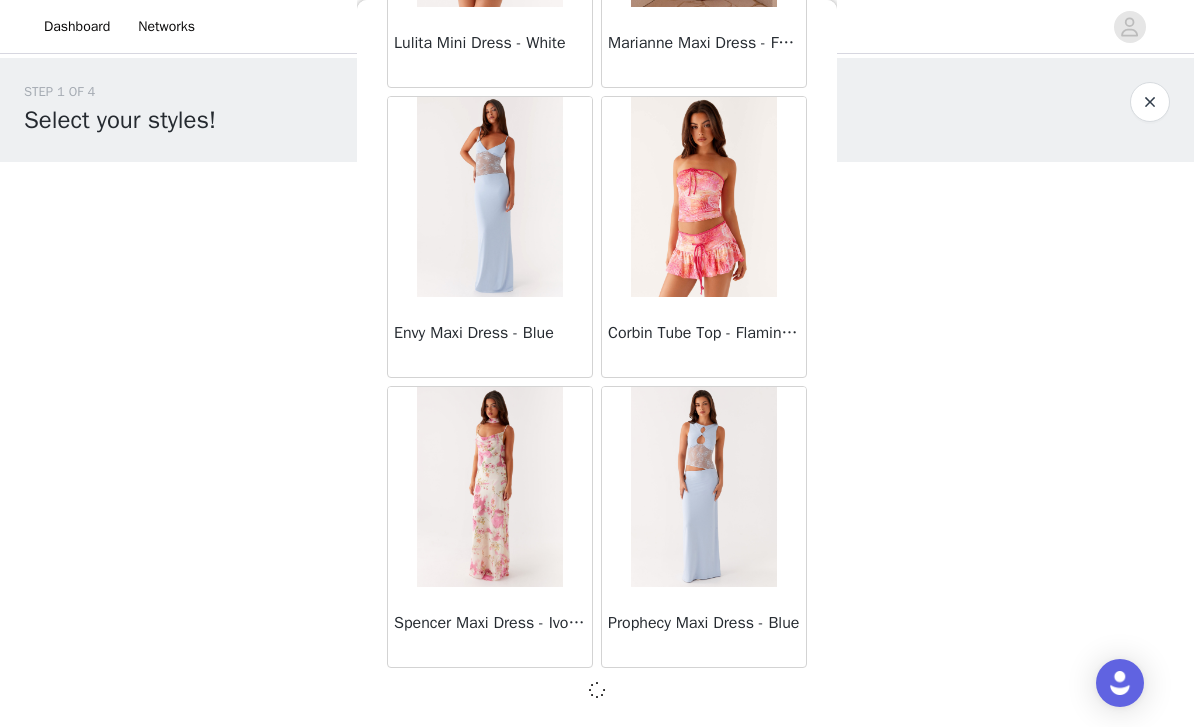 scroll, scrollTop: 25524, scrollLeft: 0, axis: vertical 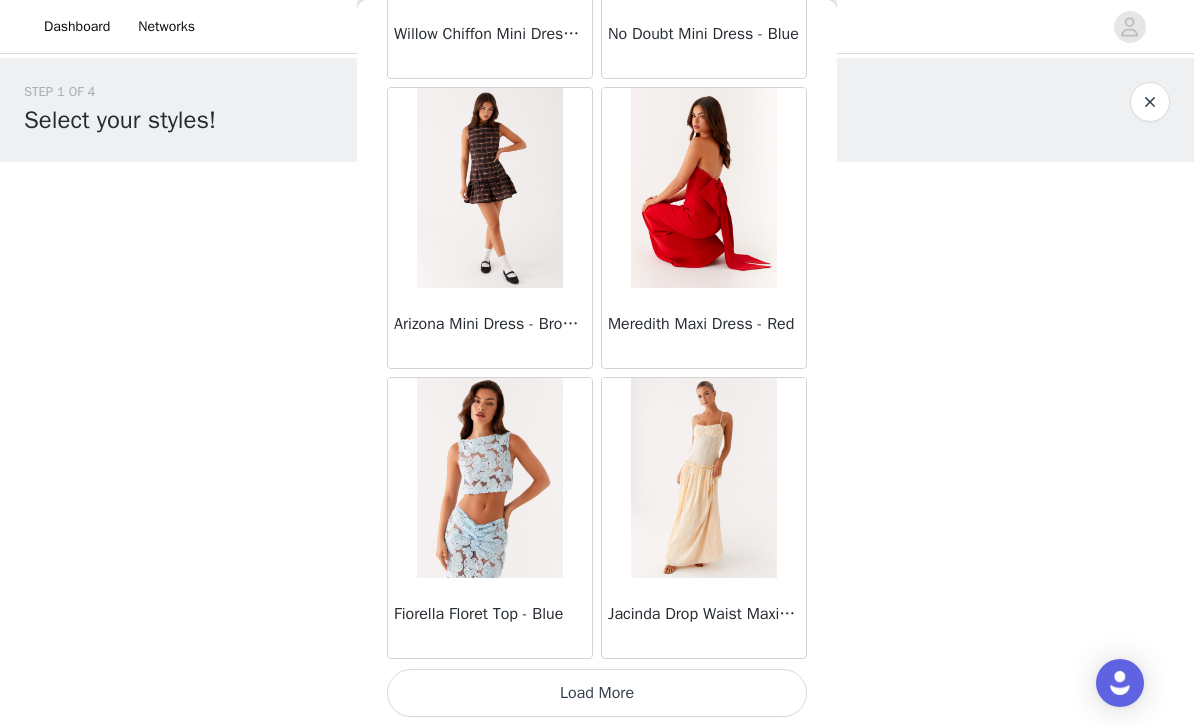 click on "Load More" at bounding box center (597, 693) 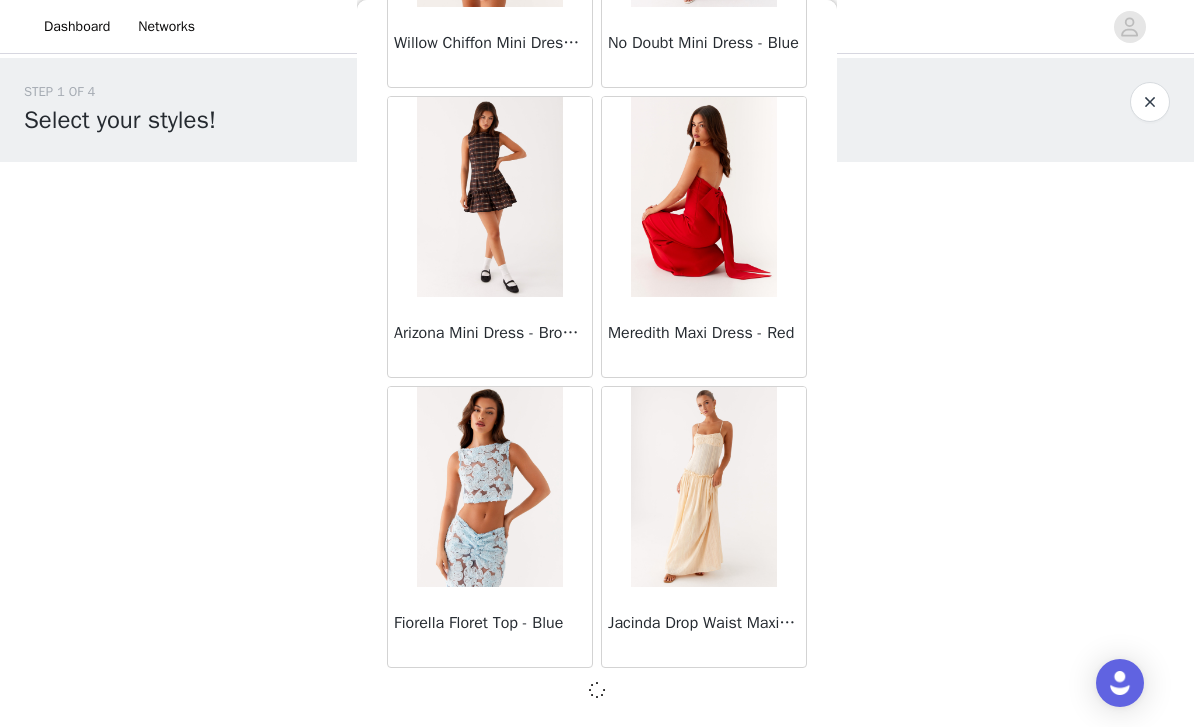 scroll, scrollTop: 28424, scrollLeft: 0, axis: vertical 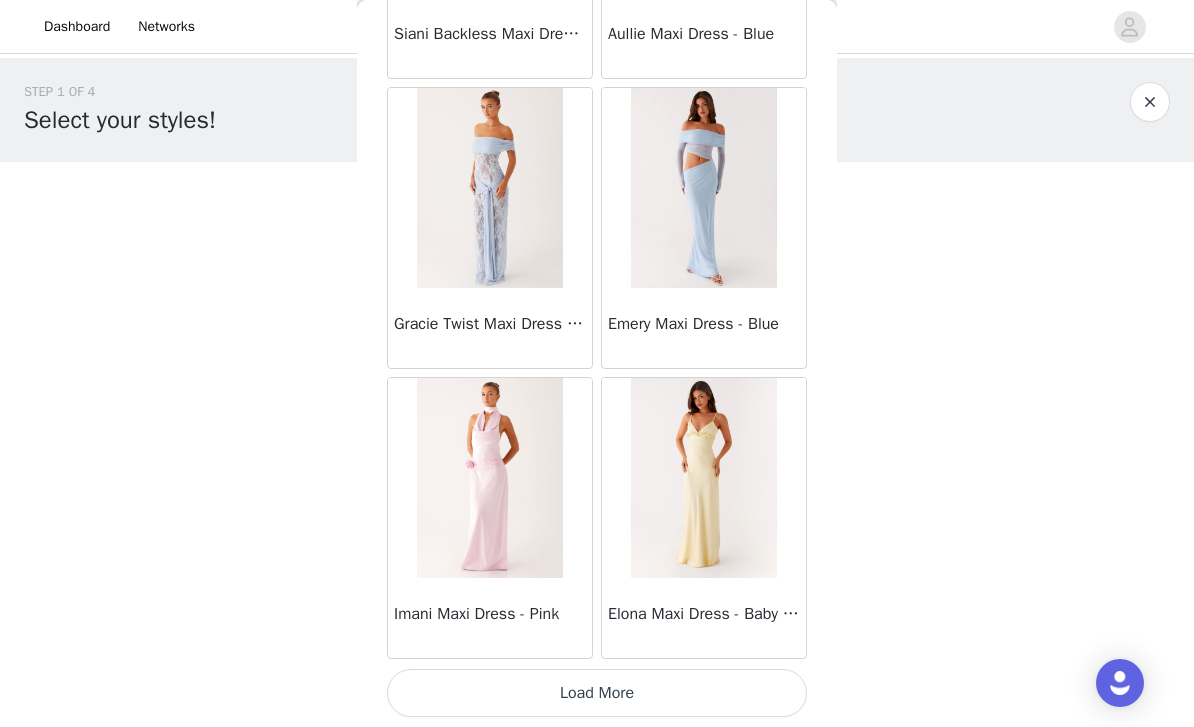 click on "Load More" at bounding box center [597, 693] 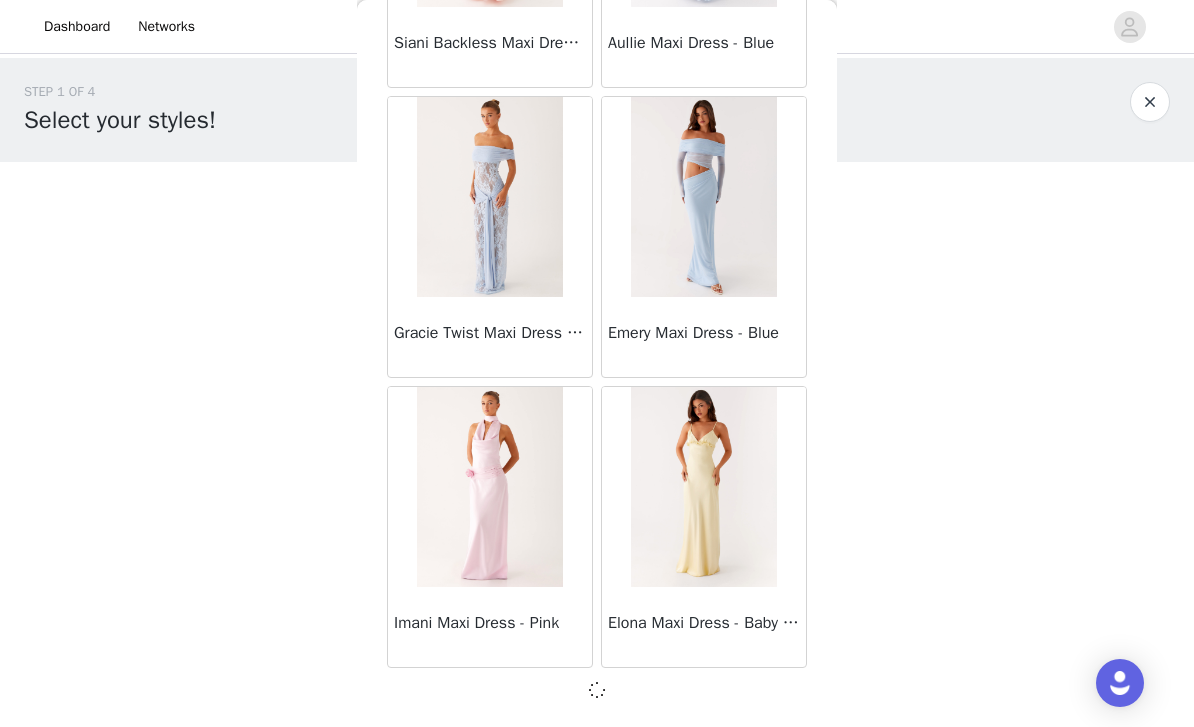 scroll, scrollTop: 31324, scrollLeft: 0, axis: vertical 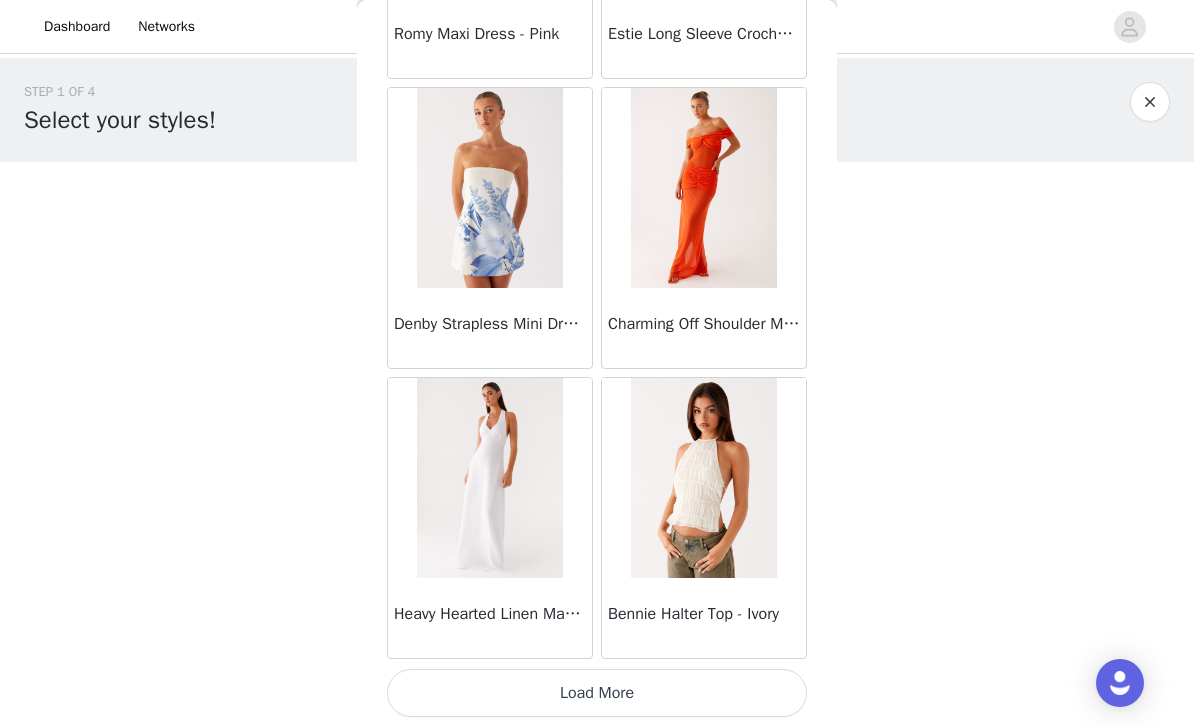 click on "Load More" at bounding box center [597, 693] 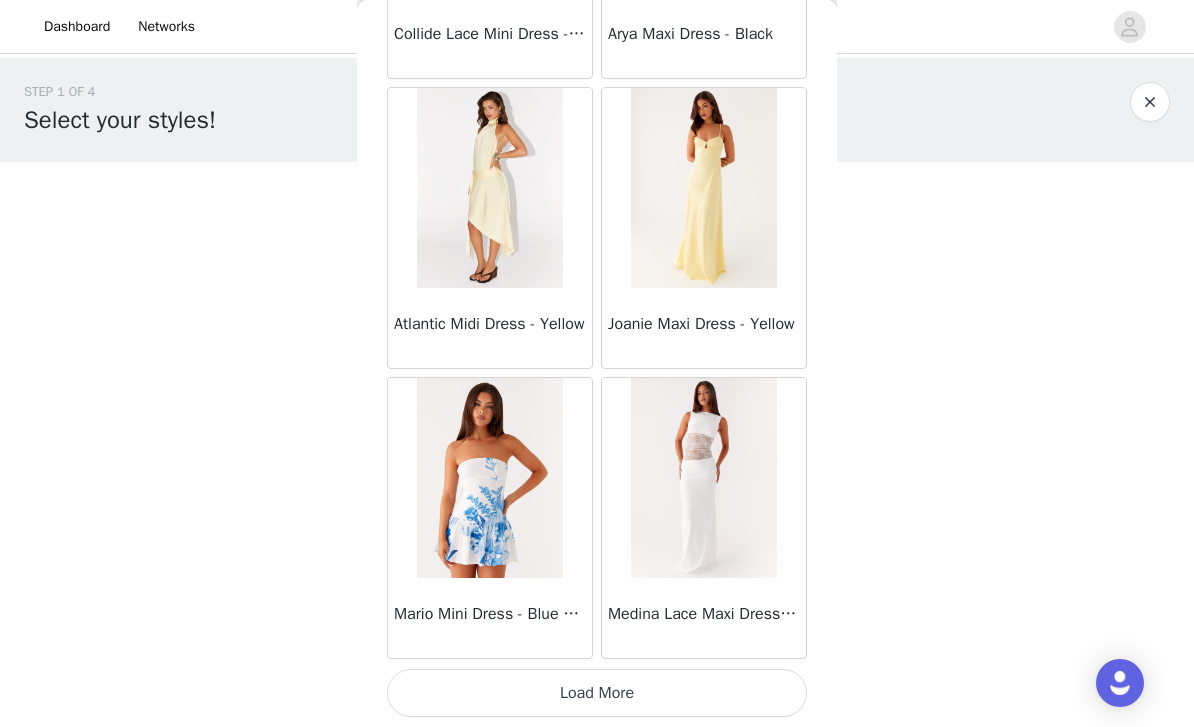 scroll, scrollTop: 37133, scrollLeft: 0, axis: vertical 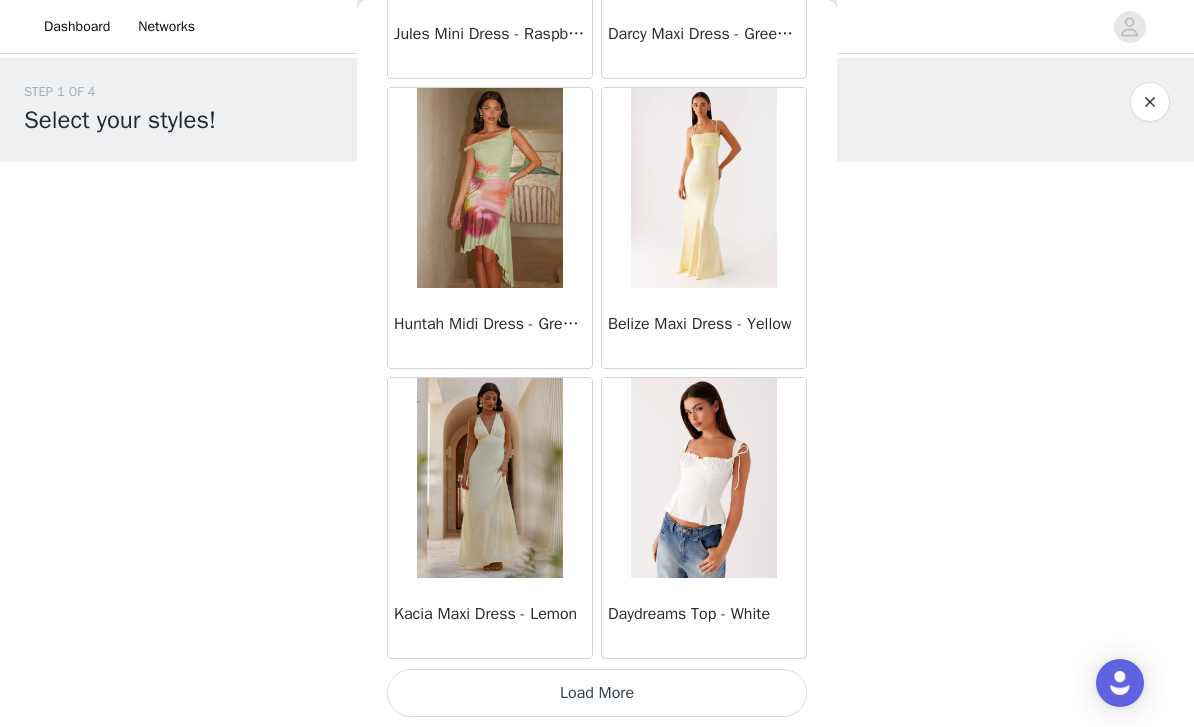 click on "Load More" at bounding box center (597, 693) 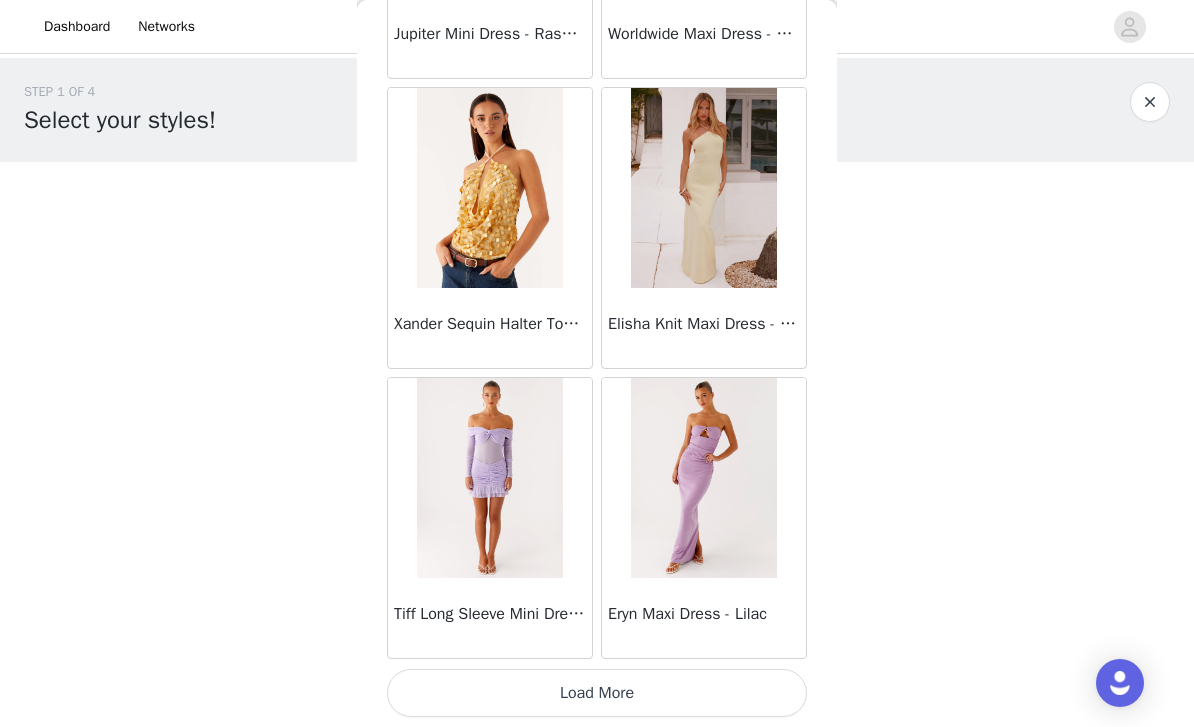 scroll, scrollTop: 42933, scrollLeft: 0, axis: vertical 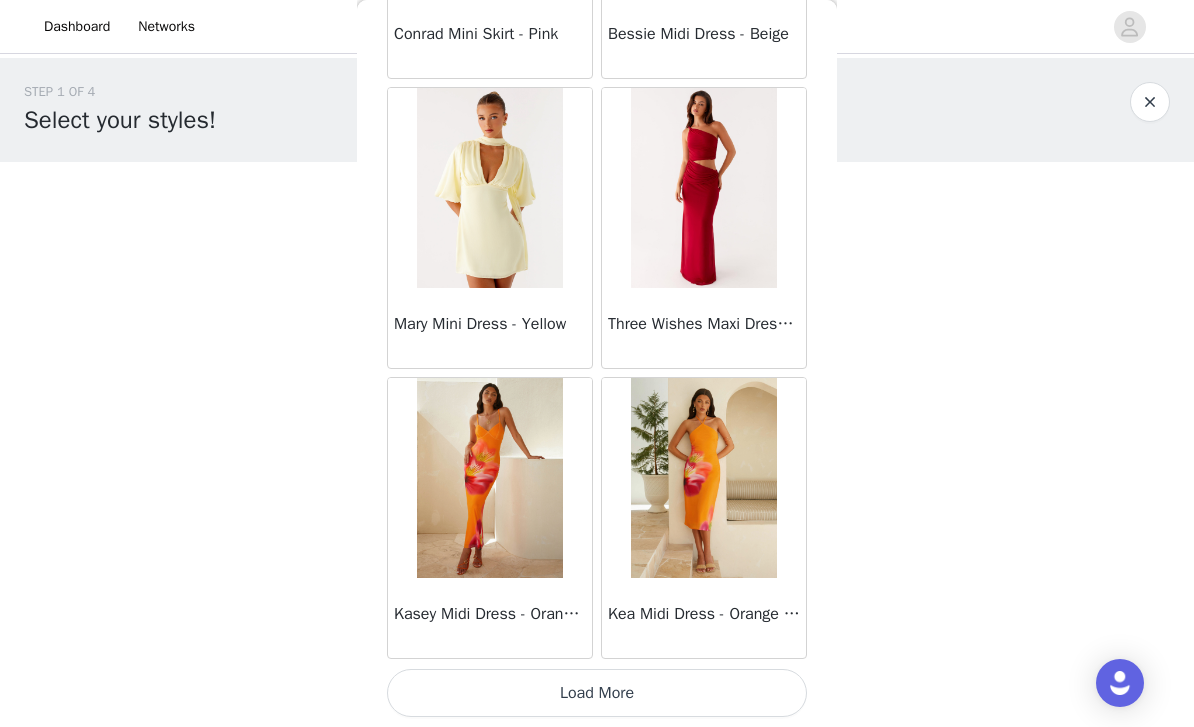 click on "Load More" at bounding box center [597, 693] 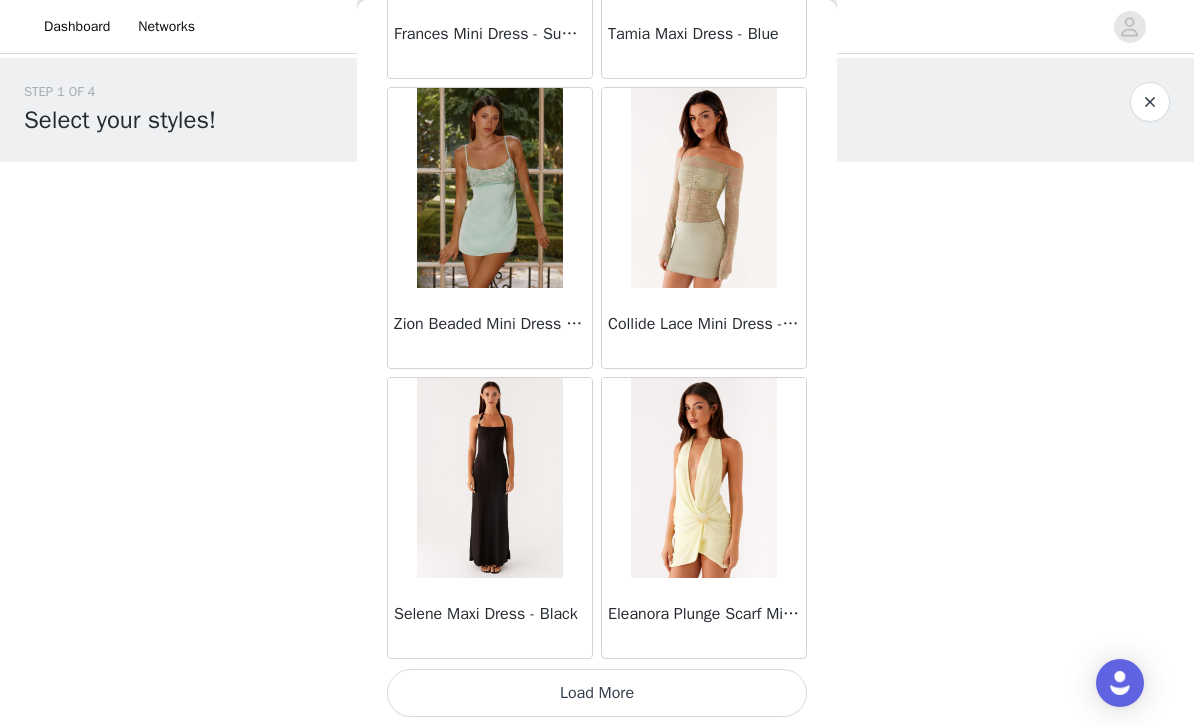 click on "Load More" at bounding box center (597, 693) 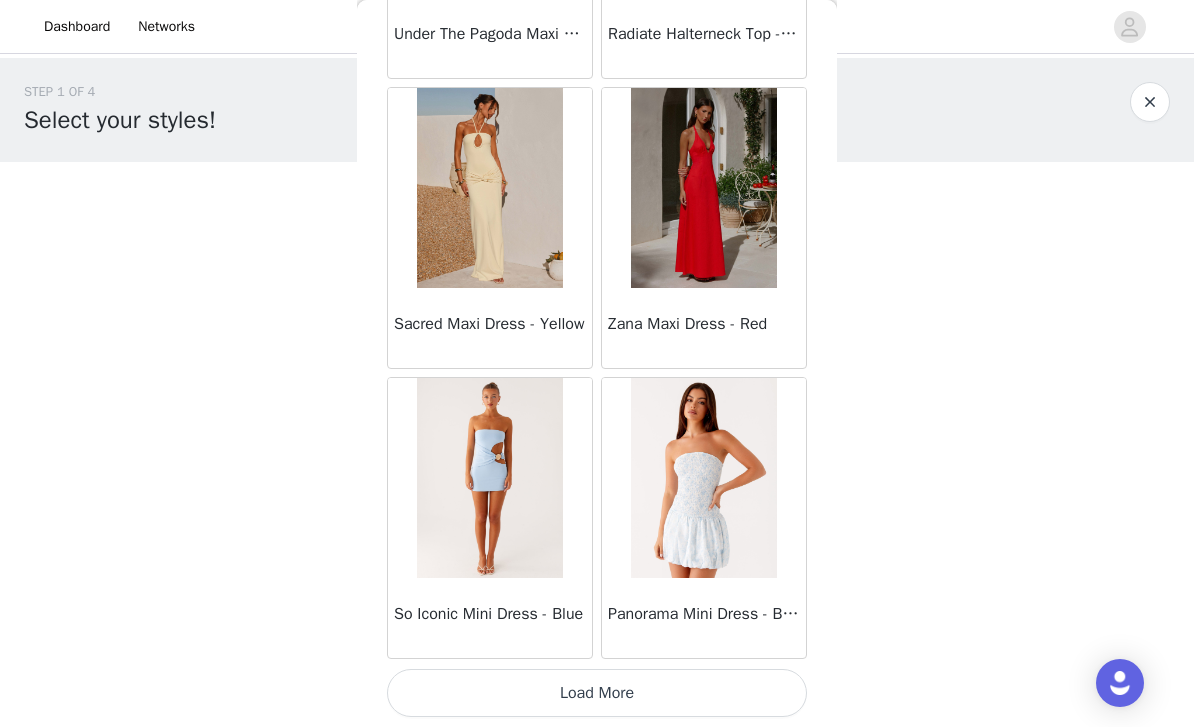scroll, scrollTop: 51633, scrollLeft: 0, axis: vertical 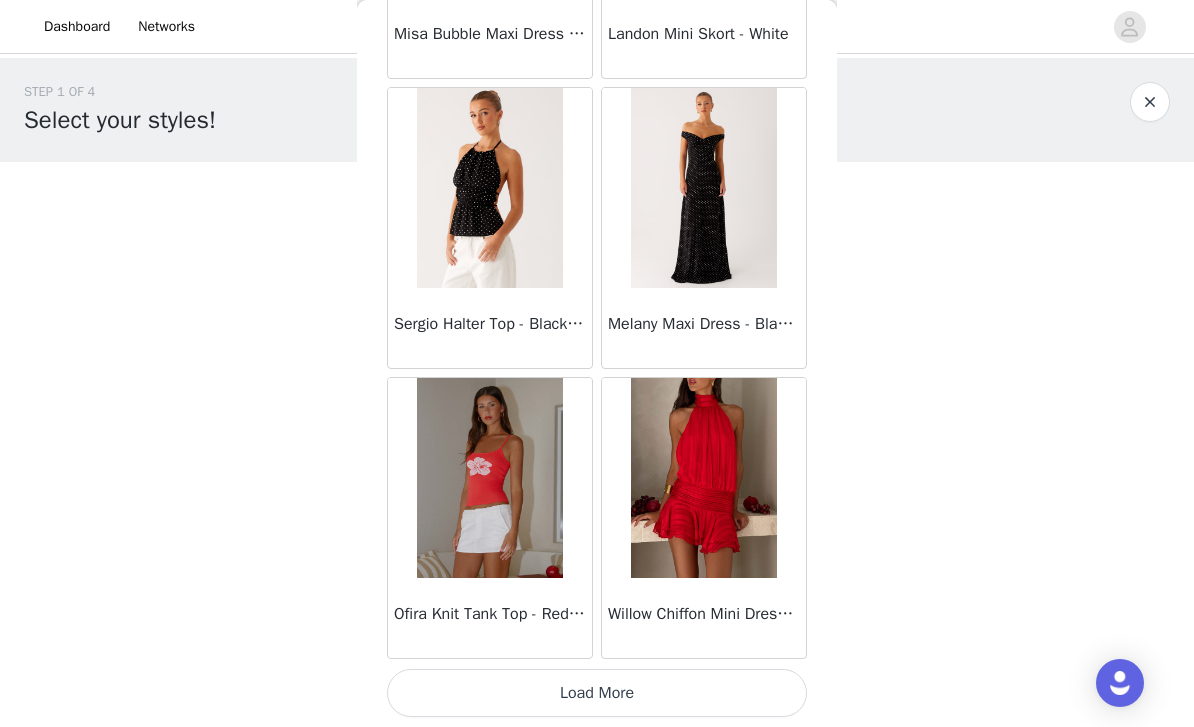 click on "Load More" at bounding box center (597, 693) 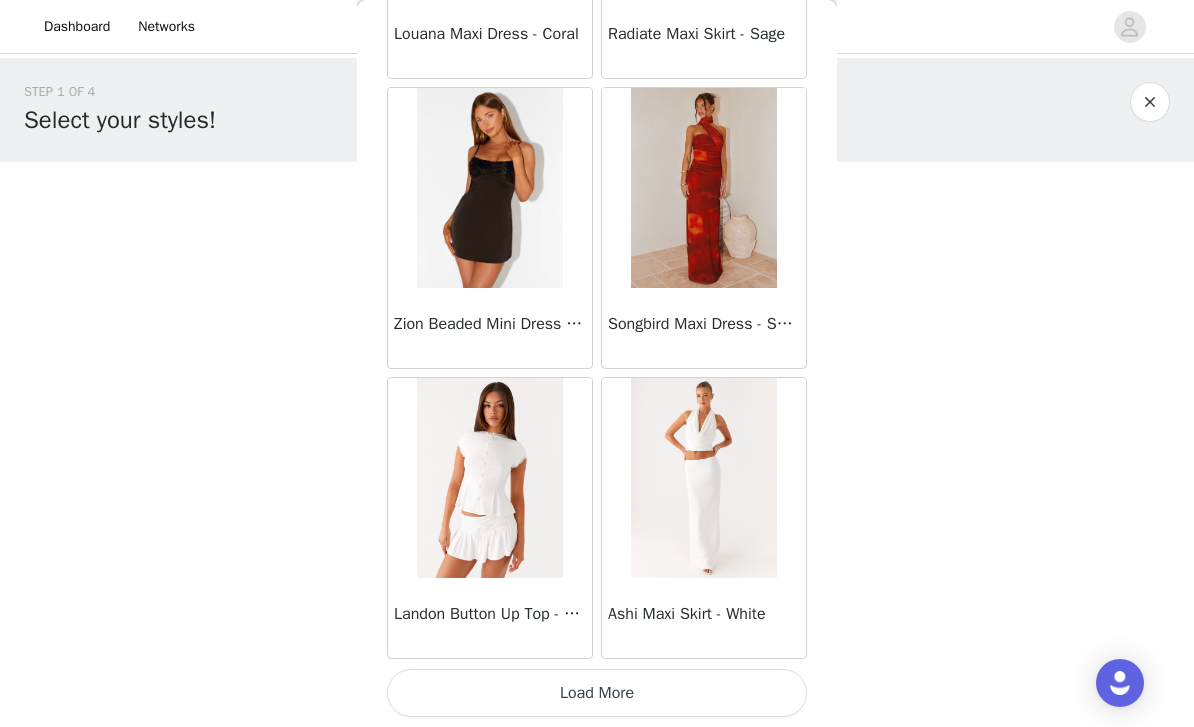 scroll, scrollTop: 57433, scrollLeft: 0, axis: vertical 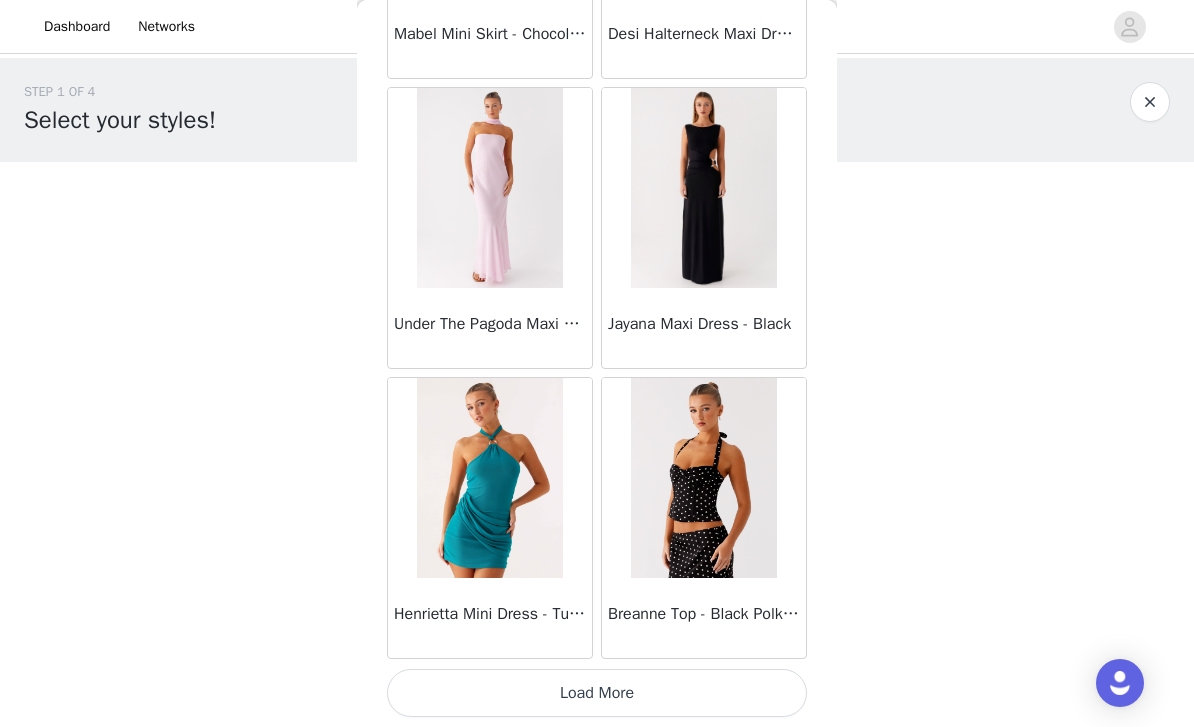 click on "Load More" at bounding box center (597, 693) 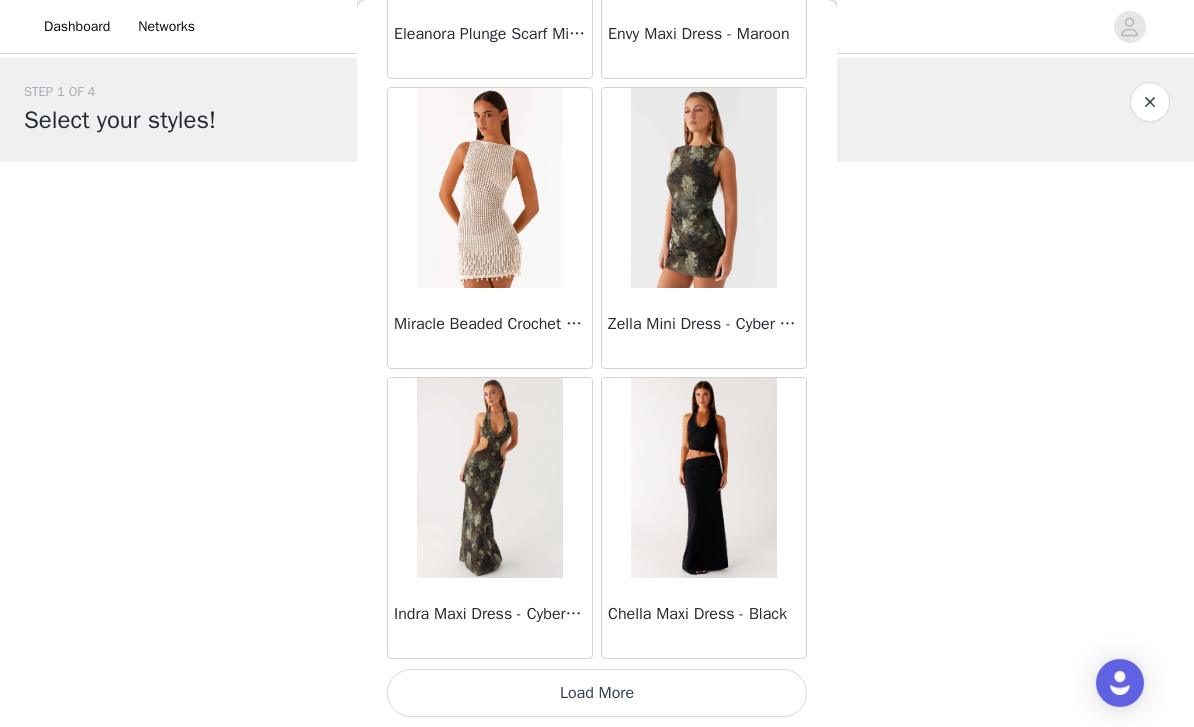 scroll, scrollTop: 63233, scrollLeft: 0, axis: vertical 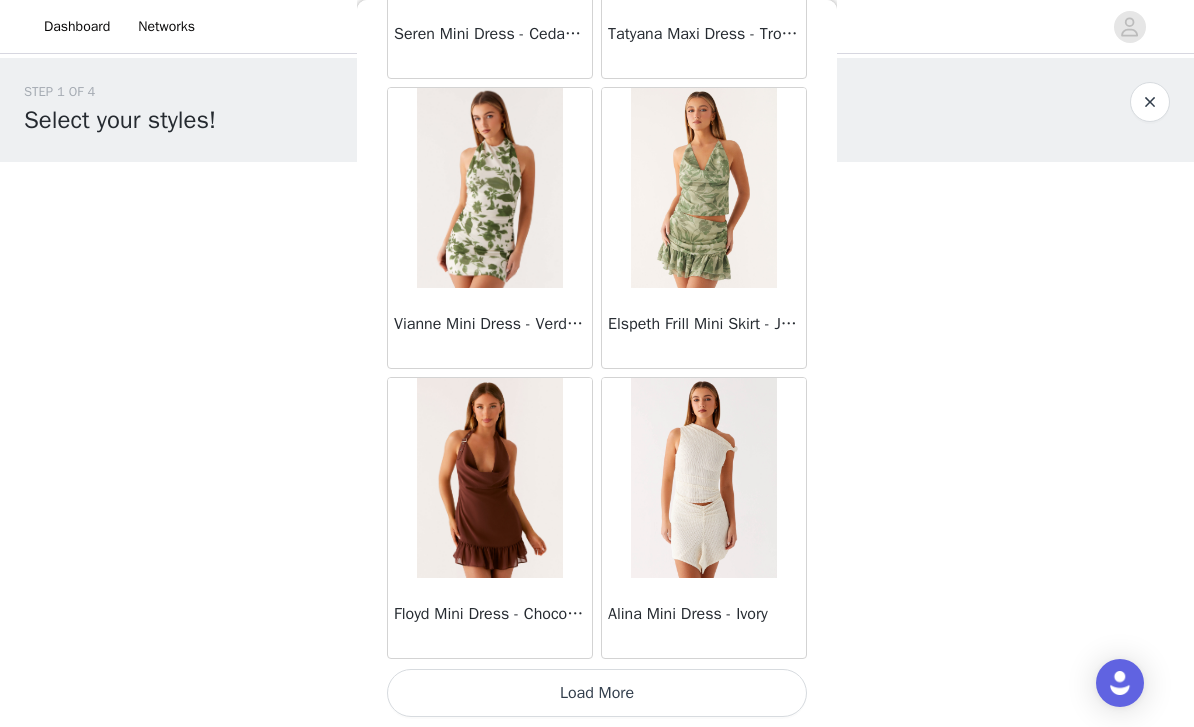 click on "Load More" at bounding box center (597, 693) 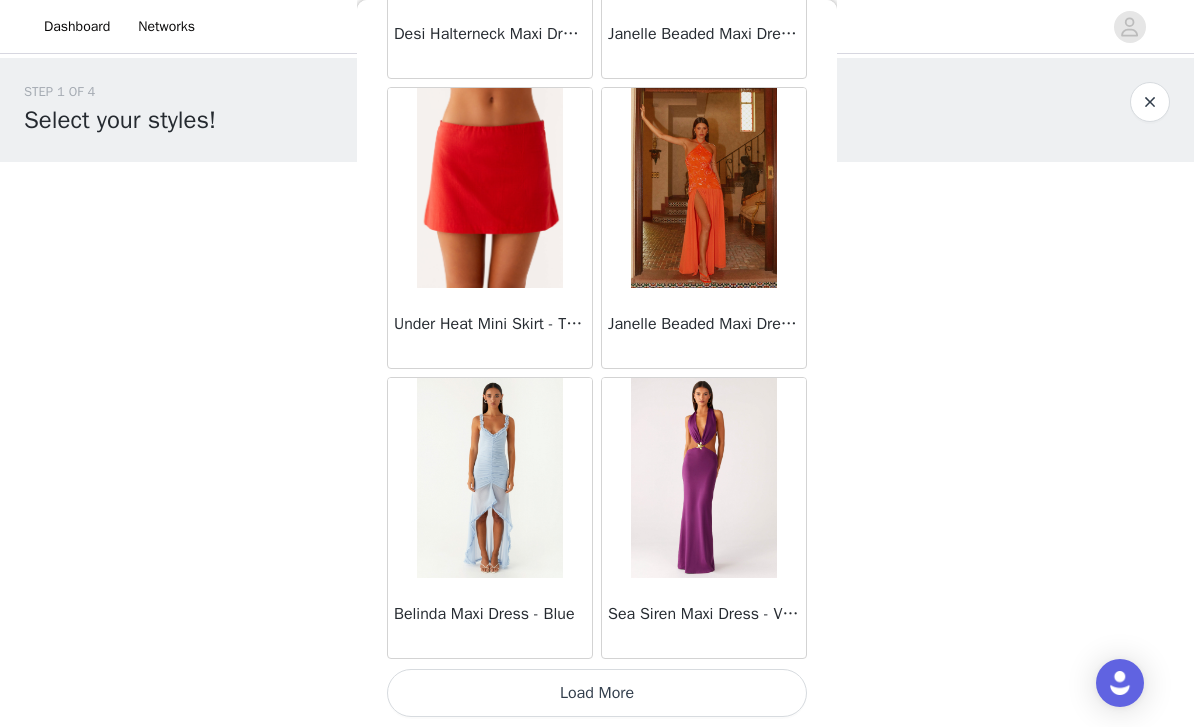 scroll, scrollTop: 69033, scrollLeft: 0, axis: vertical 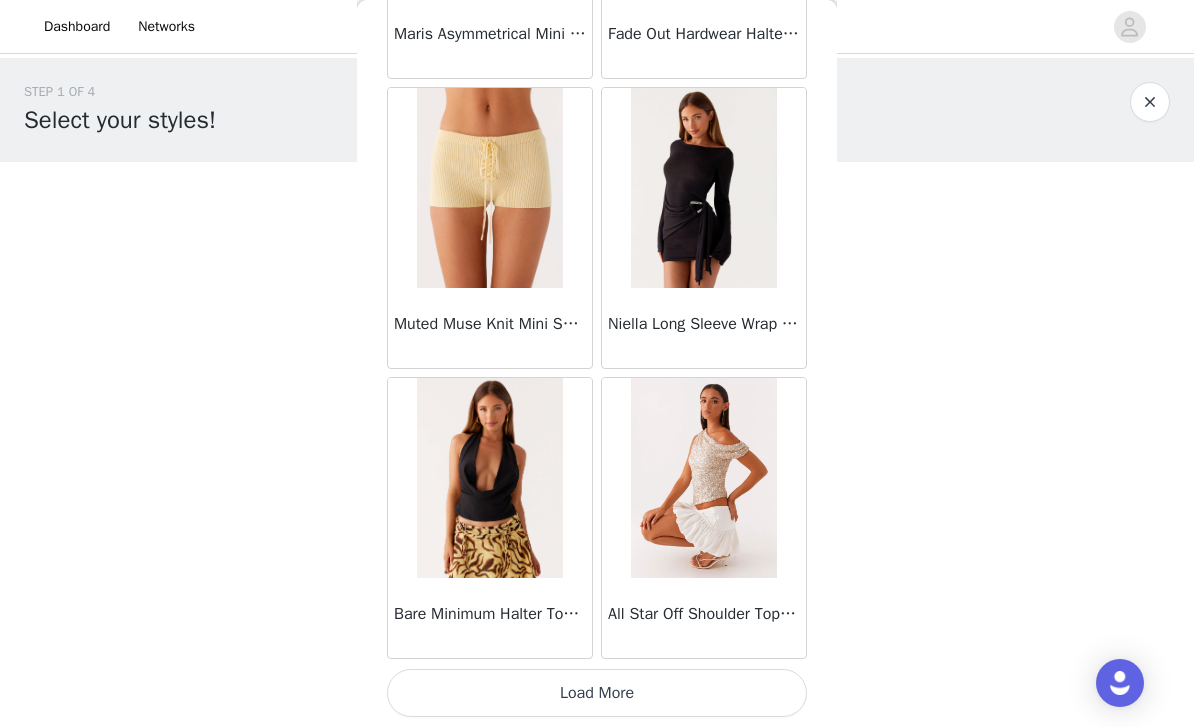 click on "Load More" at bounding box center (597, 693) 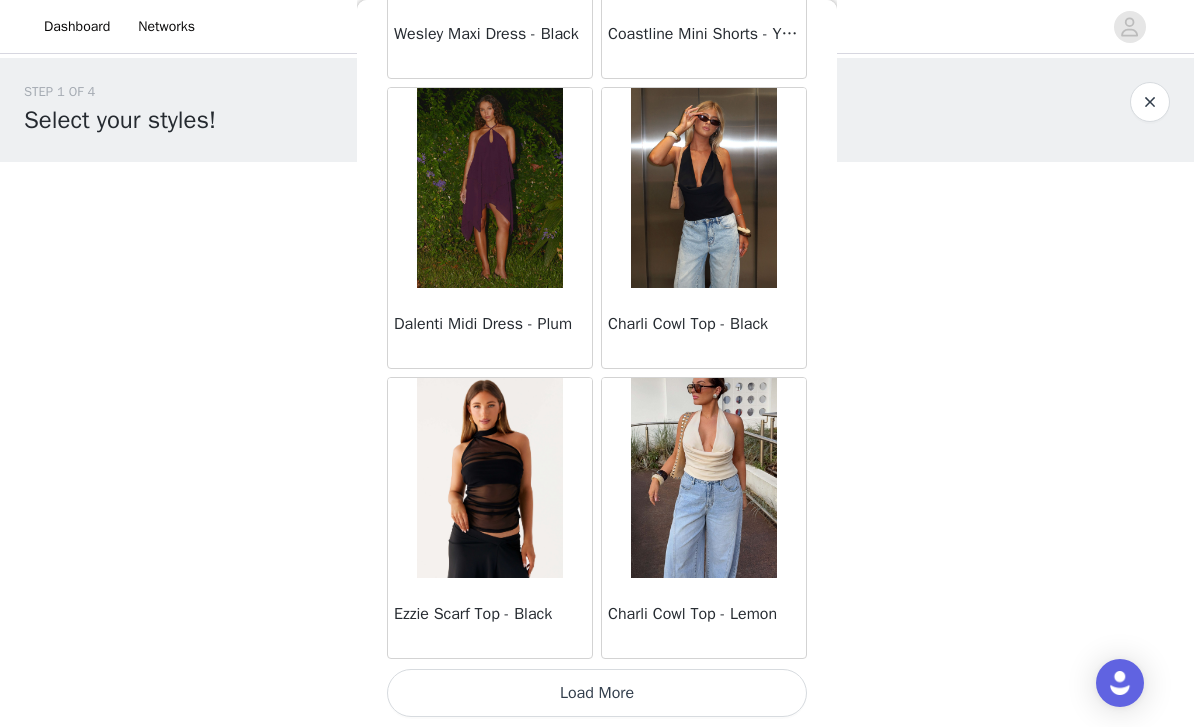 scroll, scrollTop: 74833, scrollLeft: 0, axis: vertical 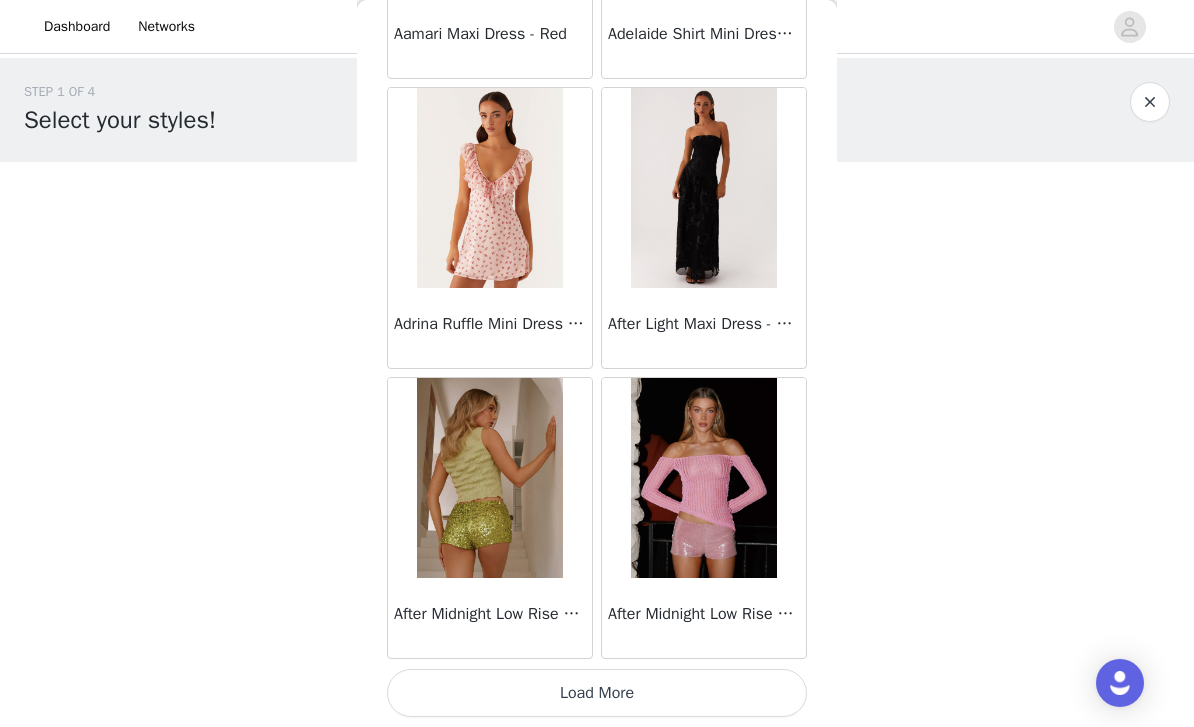 click on "Load More" at bounding box center [597, 693] 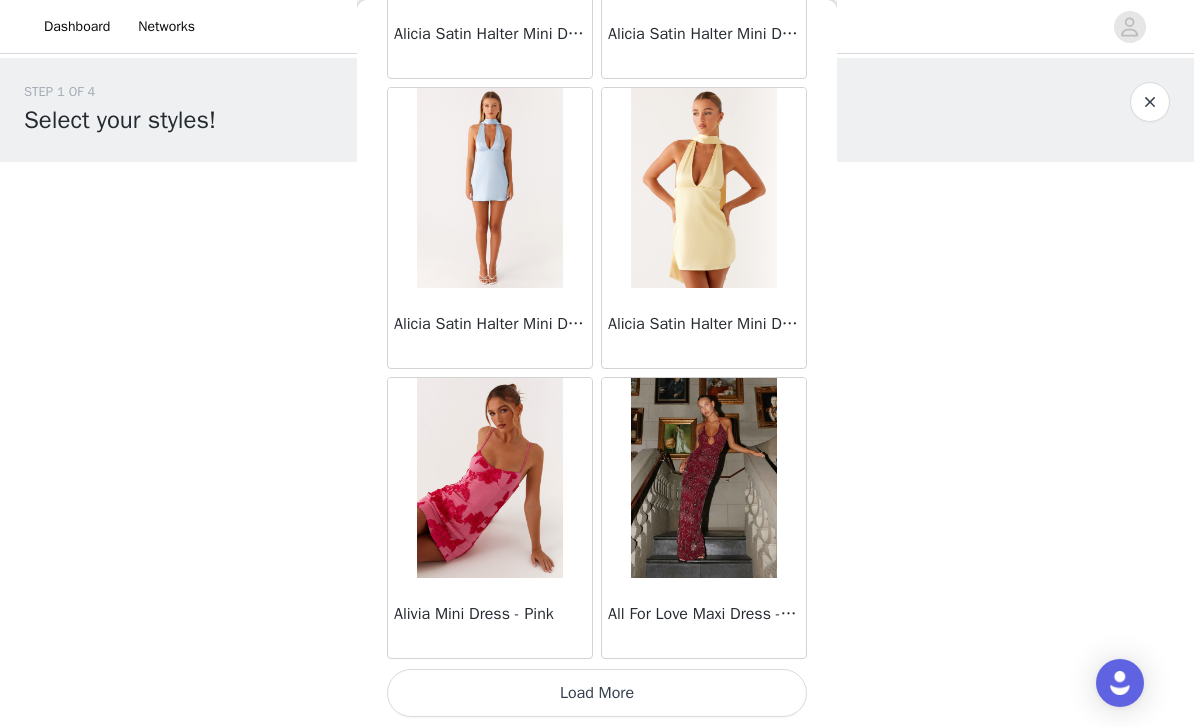 scroll, scrollTop: 80633, scrollLeft: 0, axis: vertical 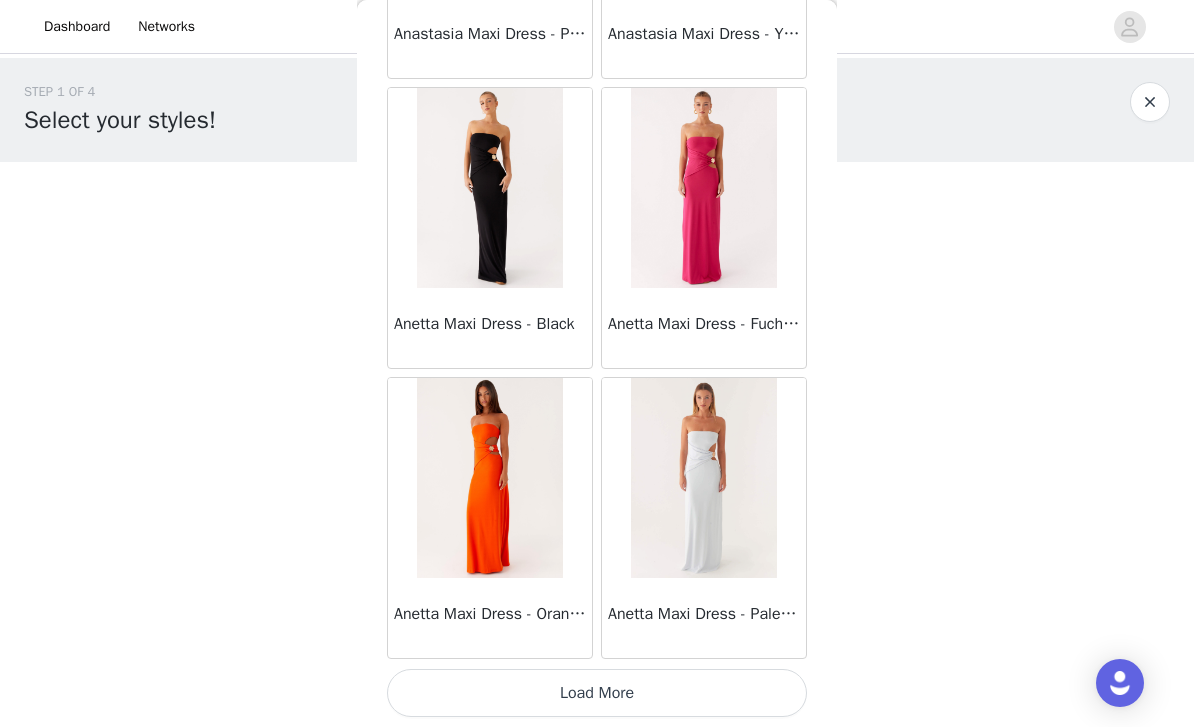 click on "Load More" at bounding box center (597, 693) 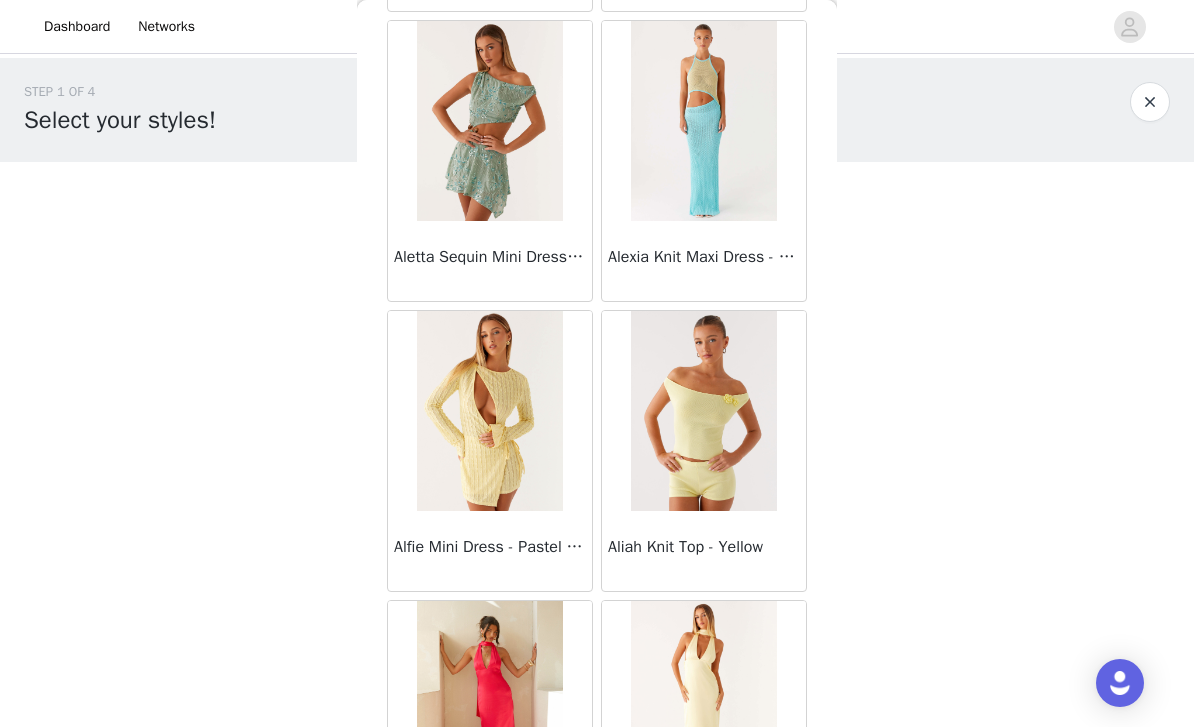 scroll, scrollTop: 79530, scrollLeft: 0, axis: vertical 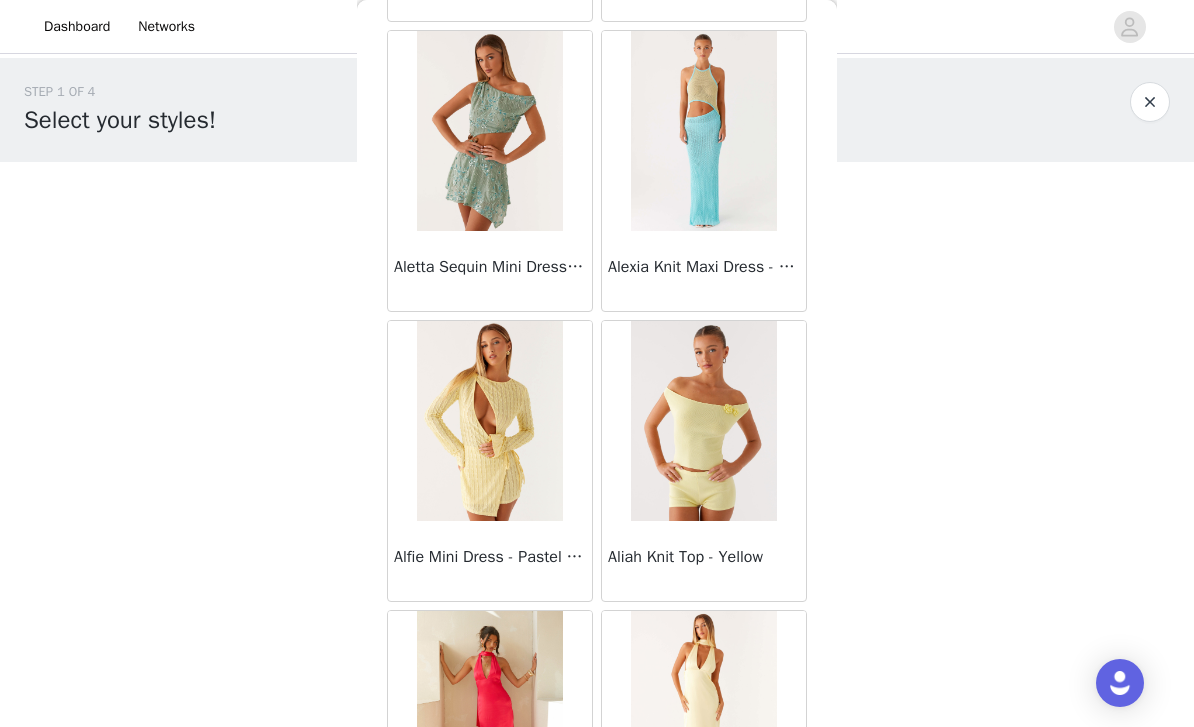 click at bounding box center [703, 421] 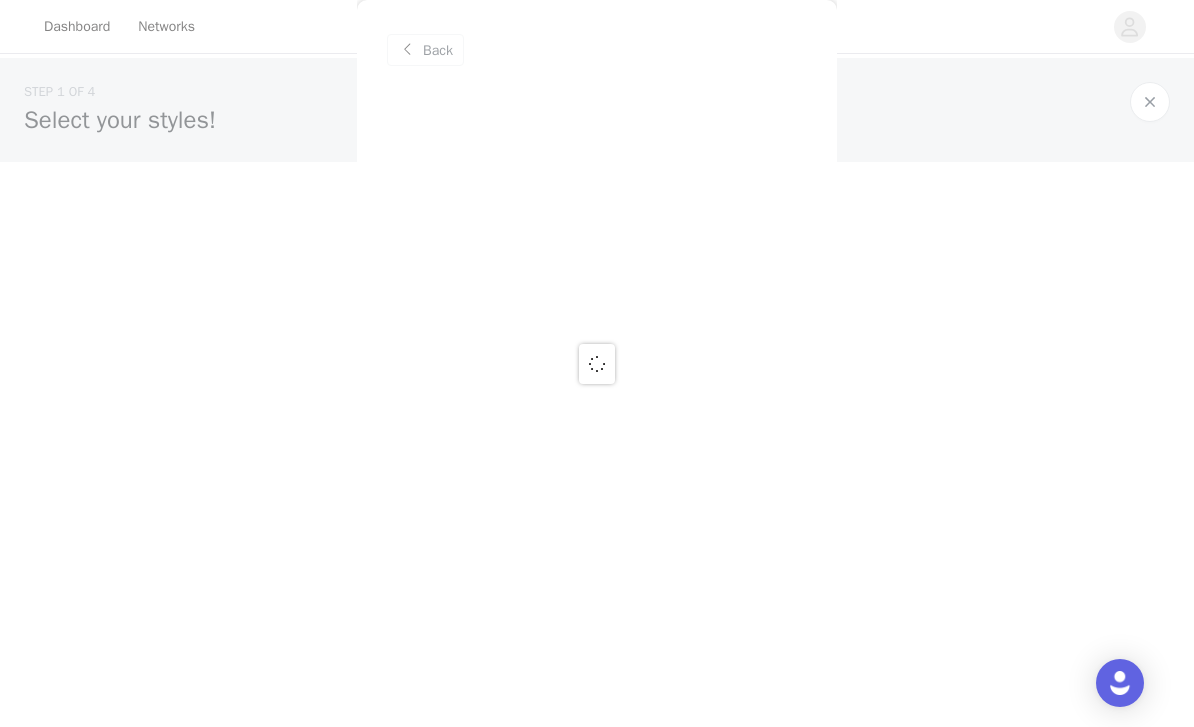 scroll, scrollTop: 0, scrollLeft: 0, axis: both 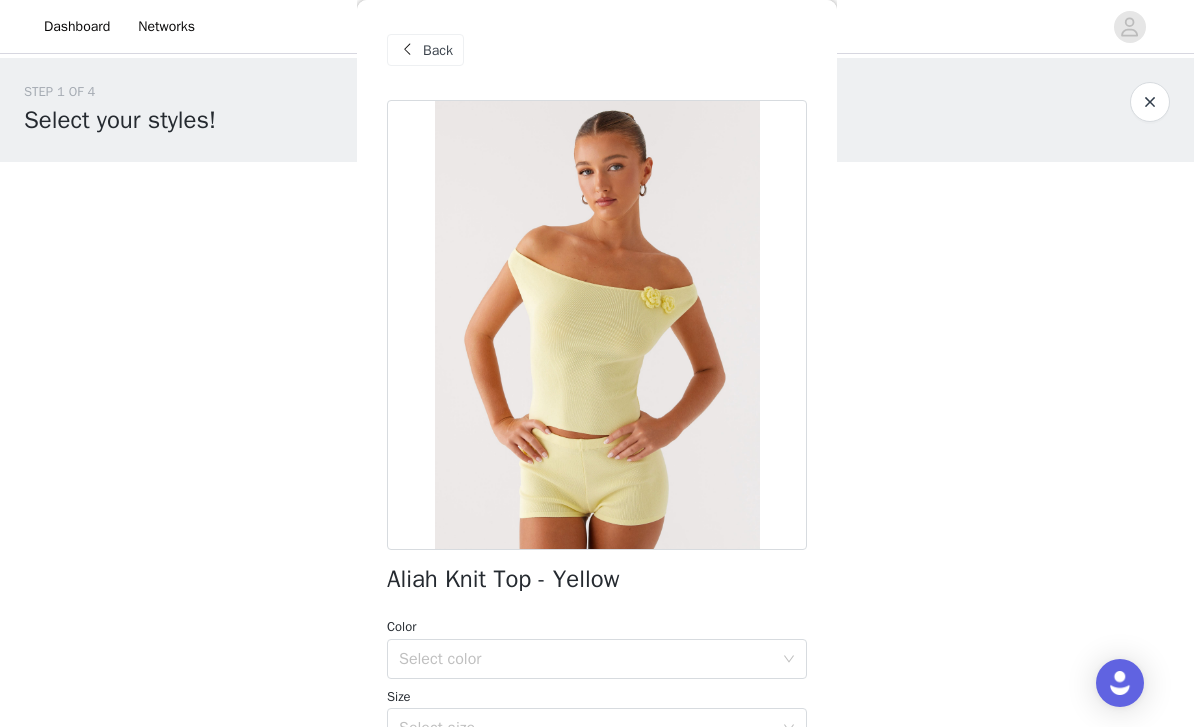 click on "Back" at bounding box center [438, 50] 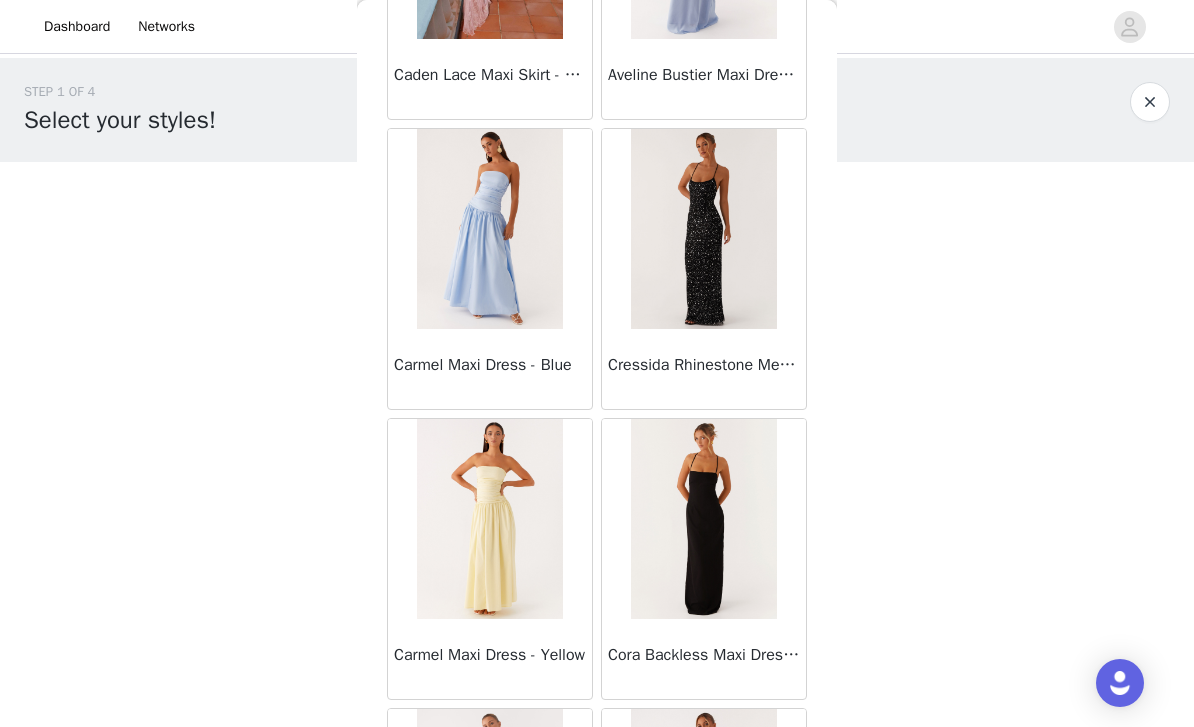 scroll, scrollTop: 73052, scrollLeft: 0, axis: vertical 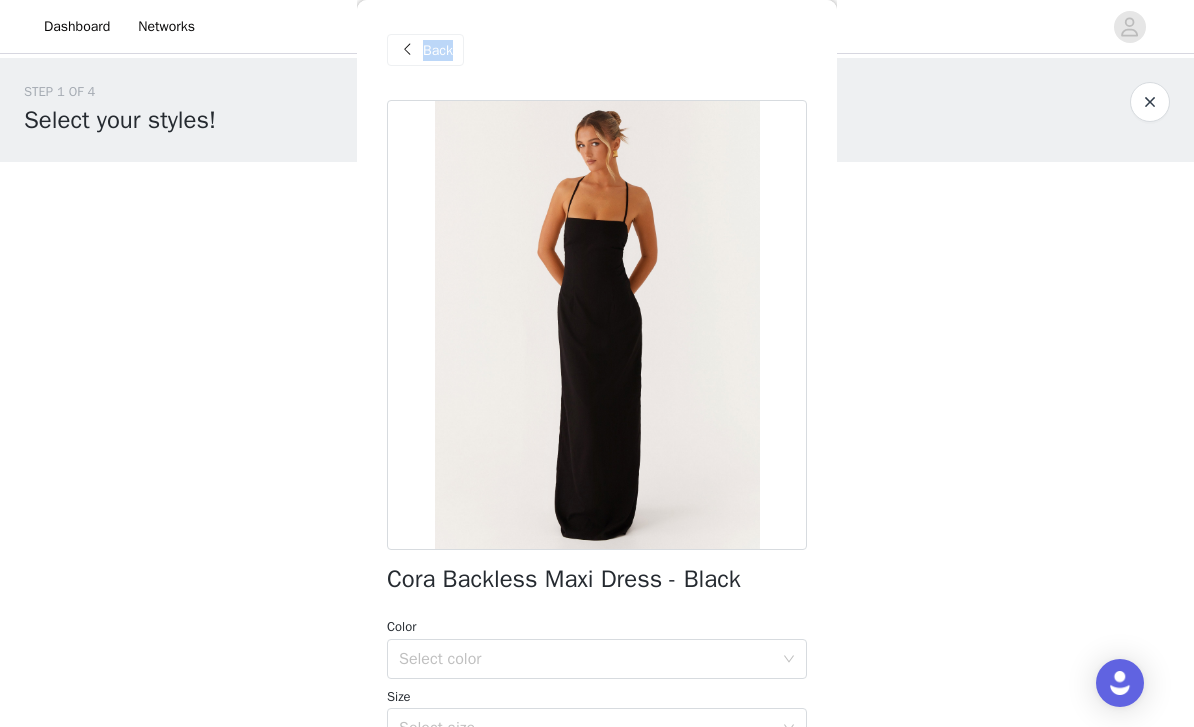 click on "STEP 1 OF 4
Select your styles!
You will receive 4 products.       0/4 Selected           Add Product       Back     Cora Backless Maxi Dress - Black               Color   Select color Size   Select size     Add Product
Step 1 of 4" at bounding box center [597, 288] 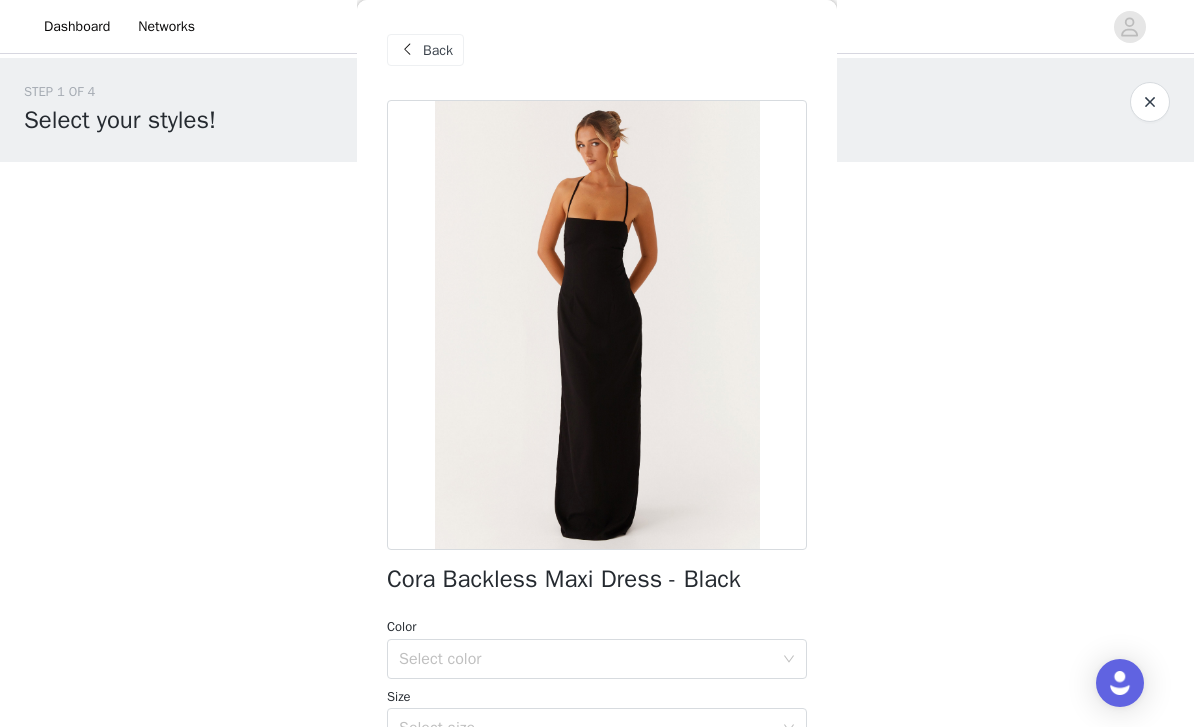 click on "Back" at bounding box center [425, 50] 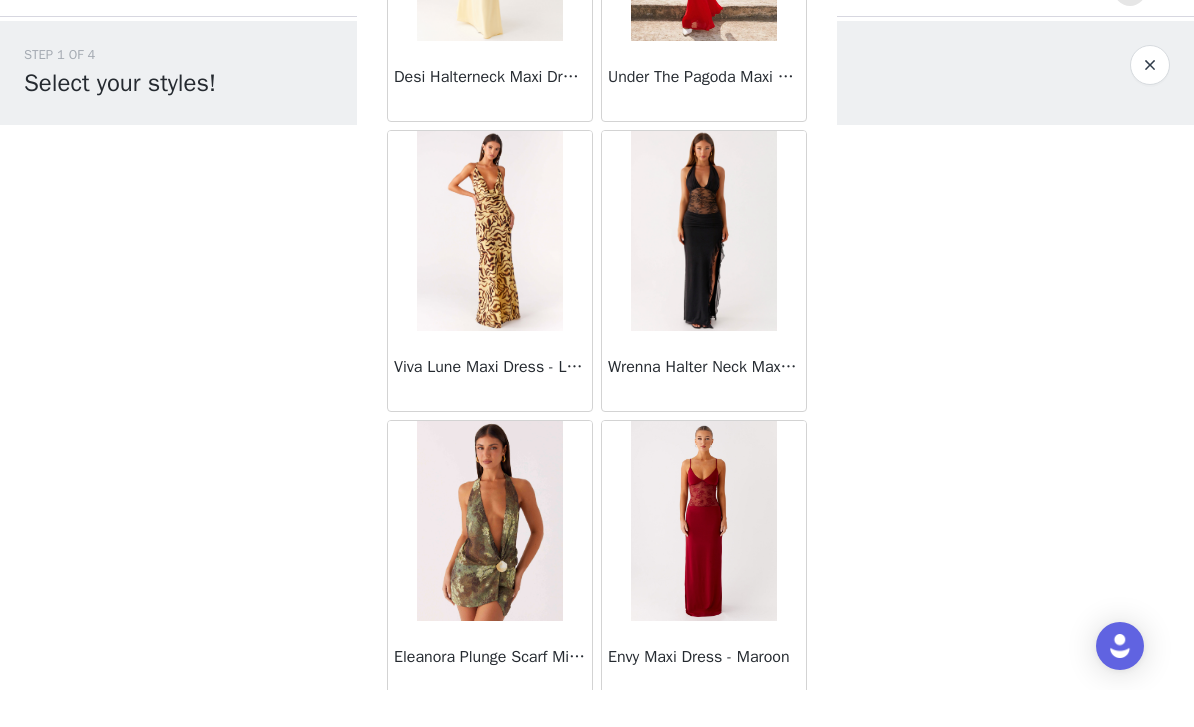 scroll, scrollTop: 62574, scrollLeft: 0, axis: vertical 